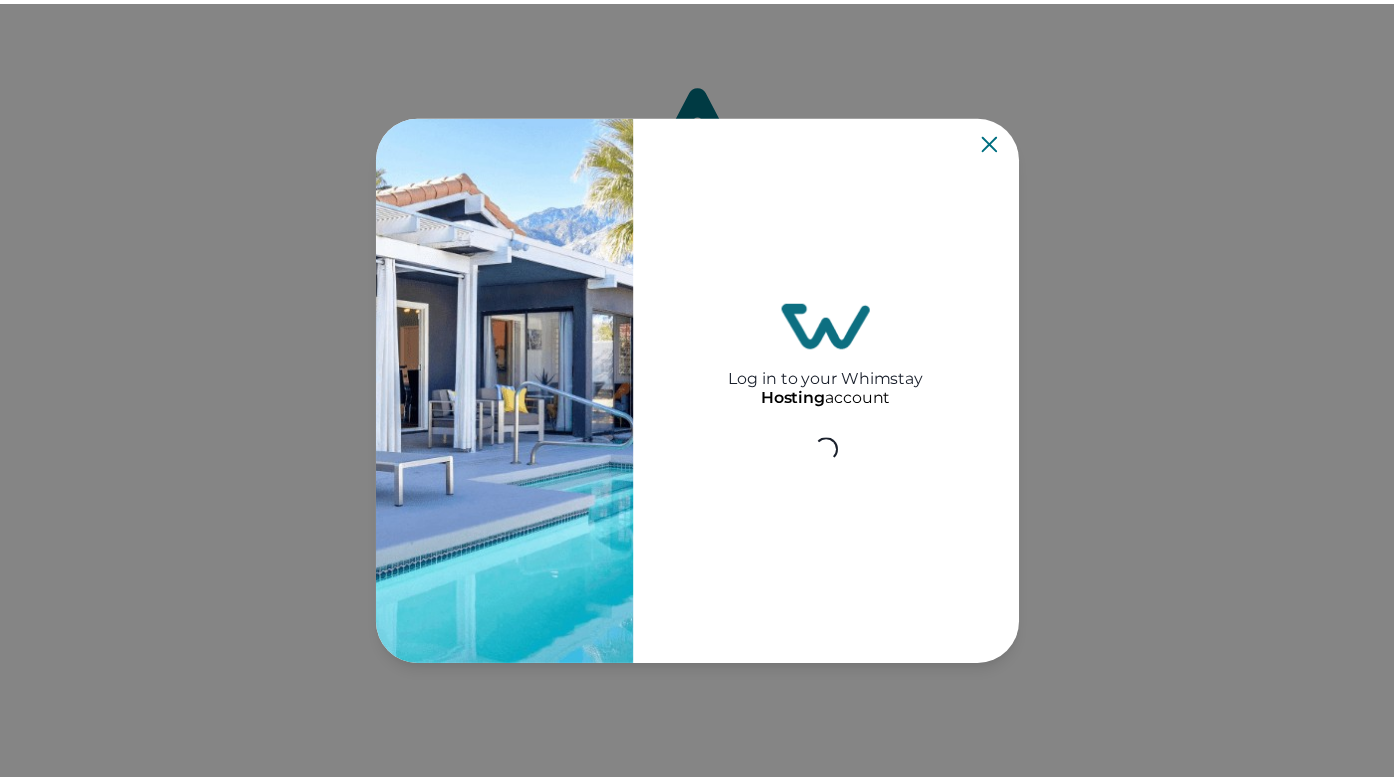 scroll, scrollTop: 0, scrollLeft: 0, axis: both 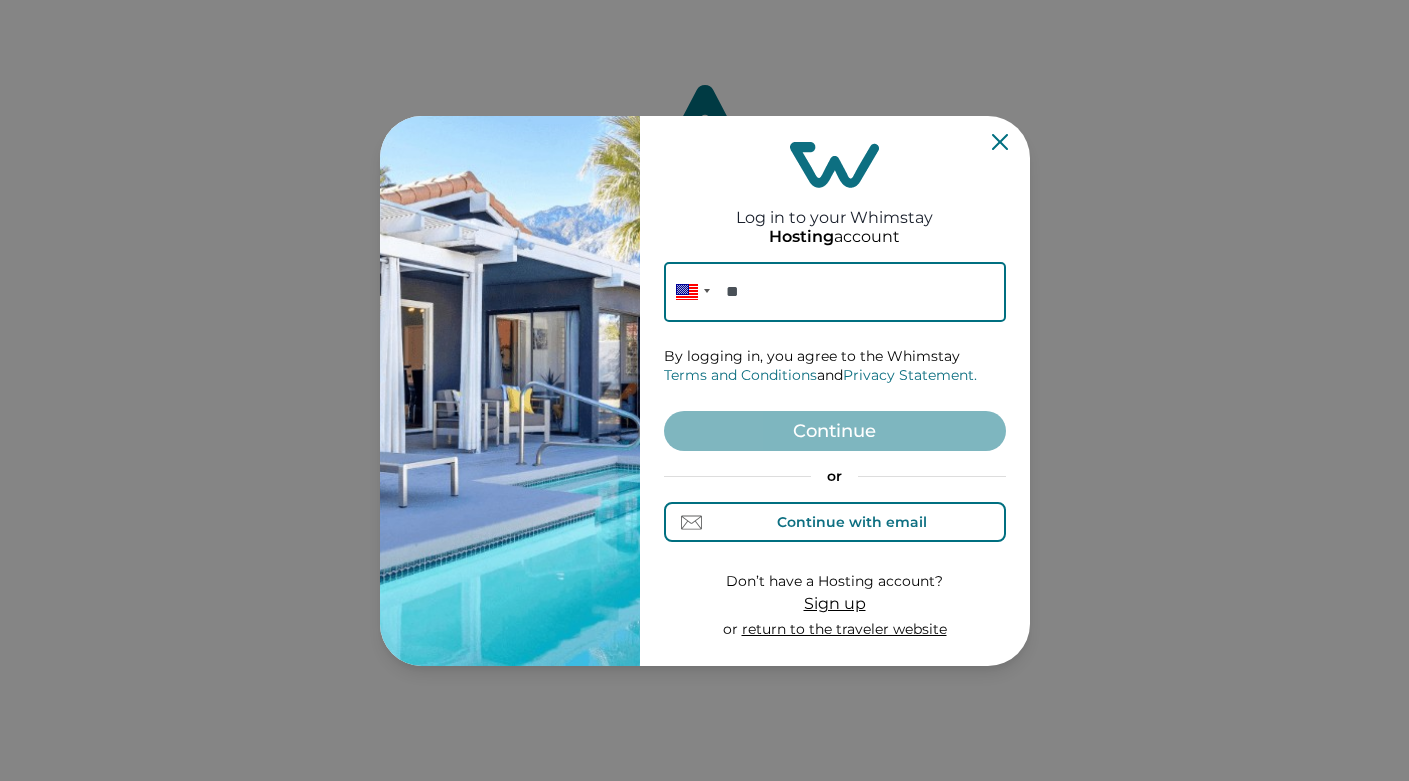 click on "Continue with email" at bounding box center (835, 522) 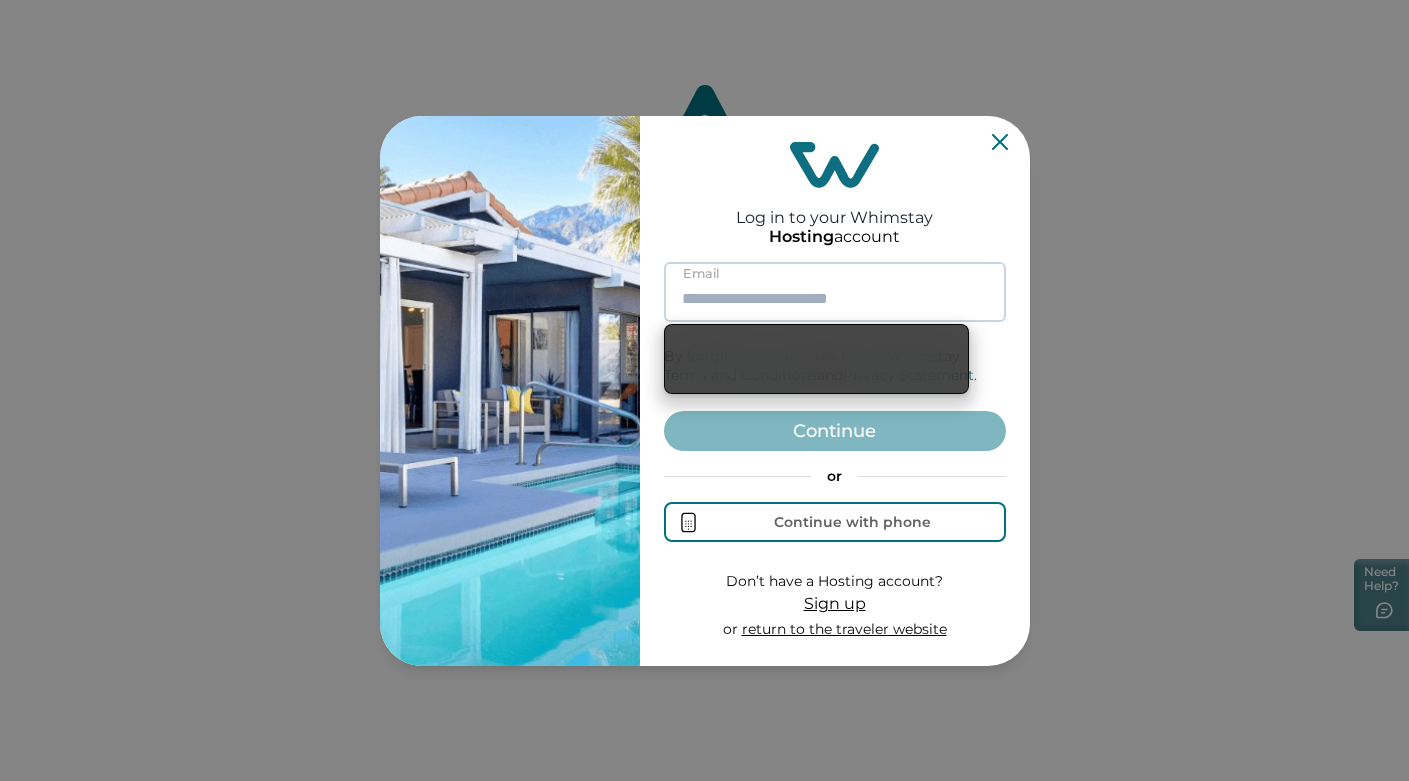 click at bounding box center [835, 292] 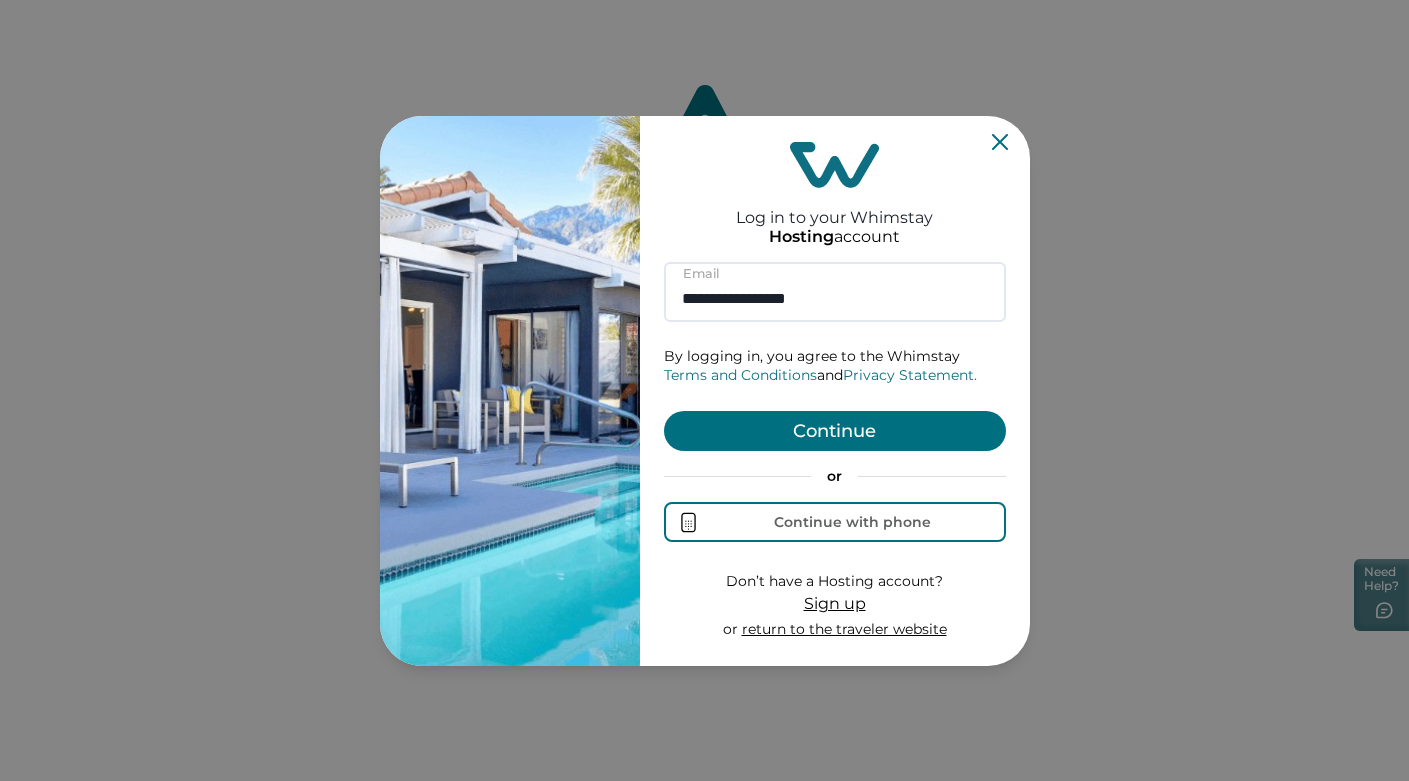 type on "**********" 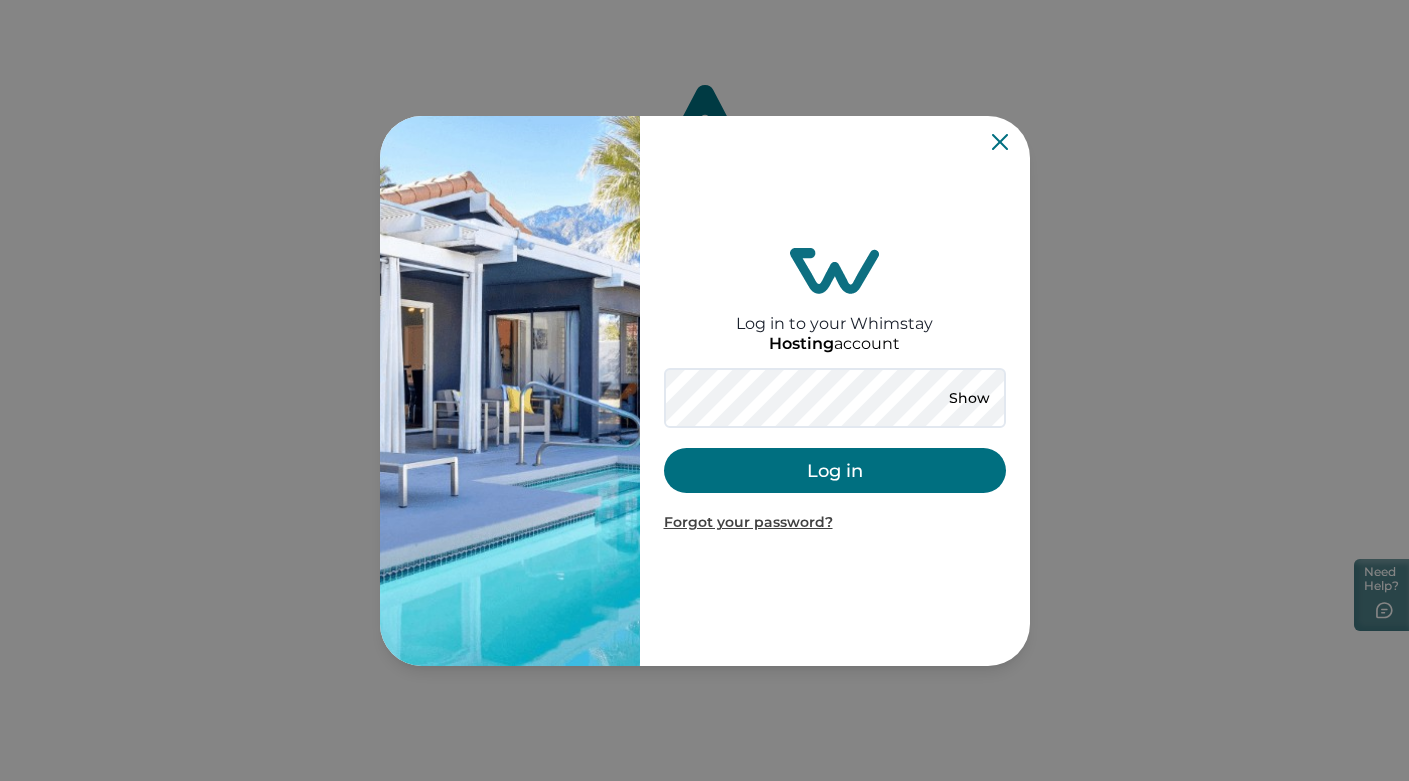 click on "Log in" at bounding box center (835, 470) 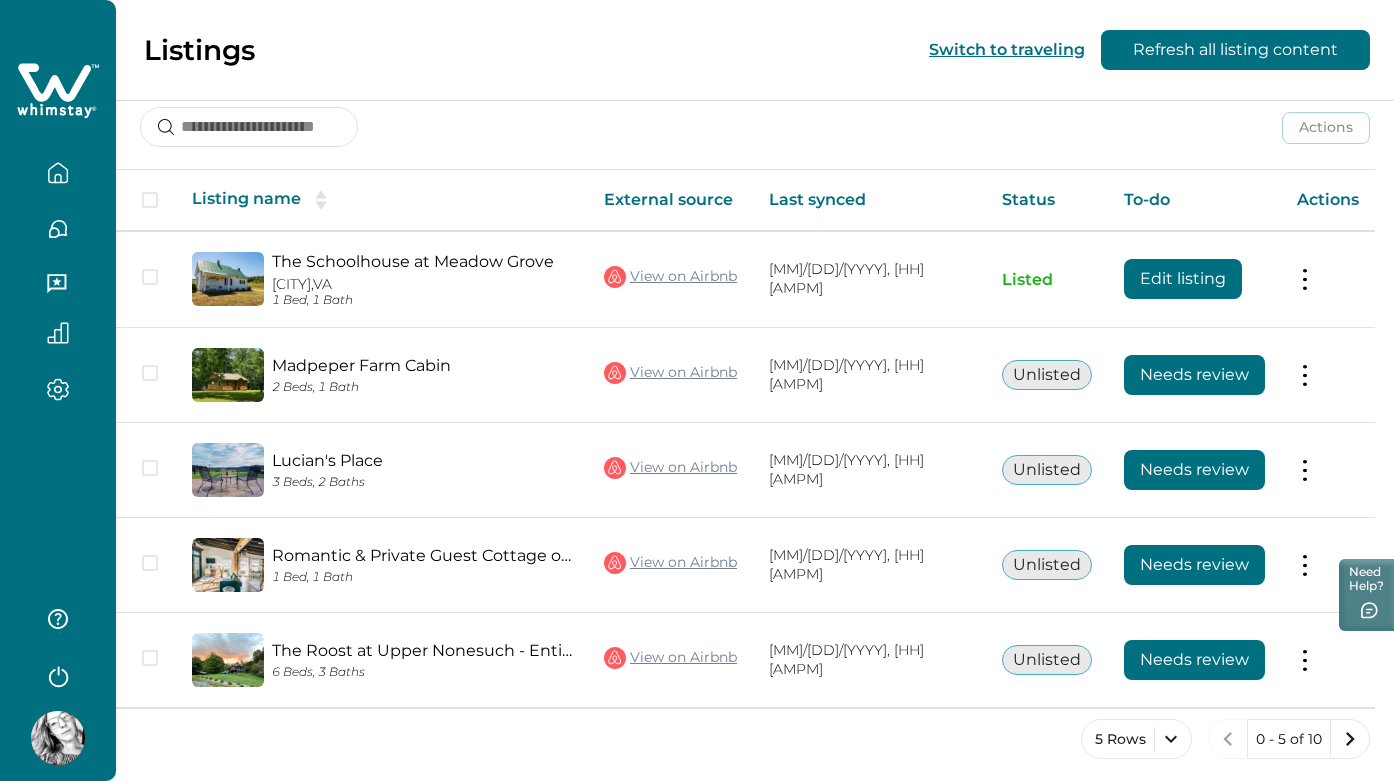 scroll, scrollTop: 271, scrollLeft: 0, axis: vertical 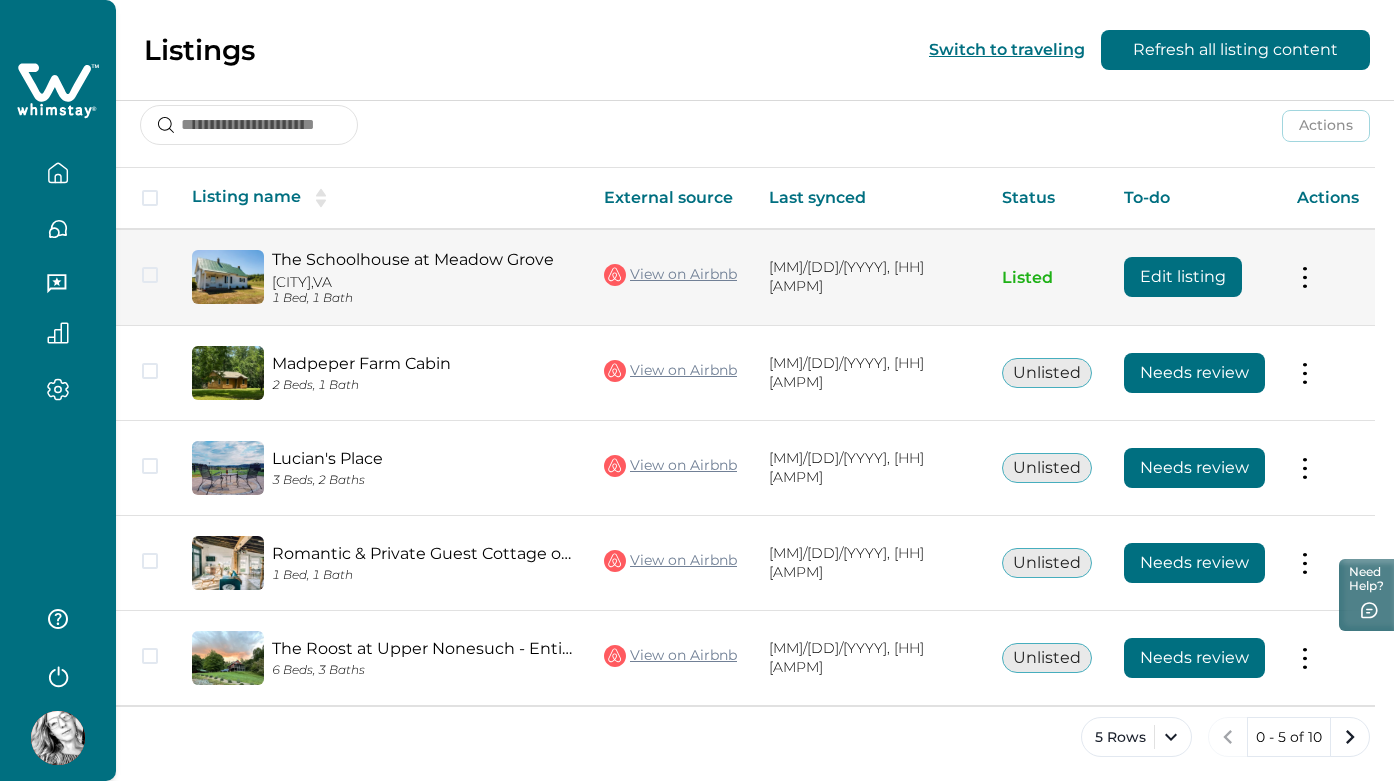 click on "Edit listing" at bounding box center (1183, 277) 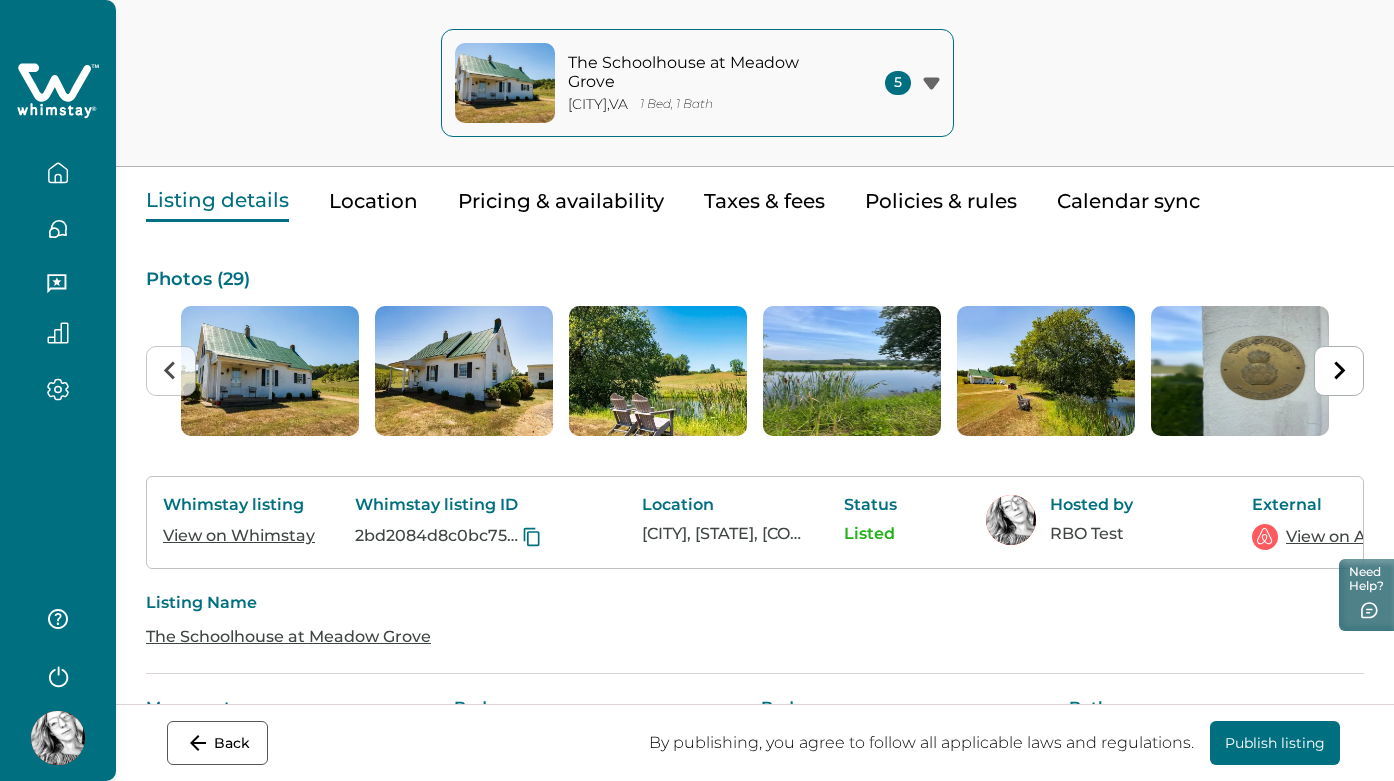 scroll, scrollTop: 68, scrollLeft: 0, axis: vertical 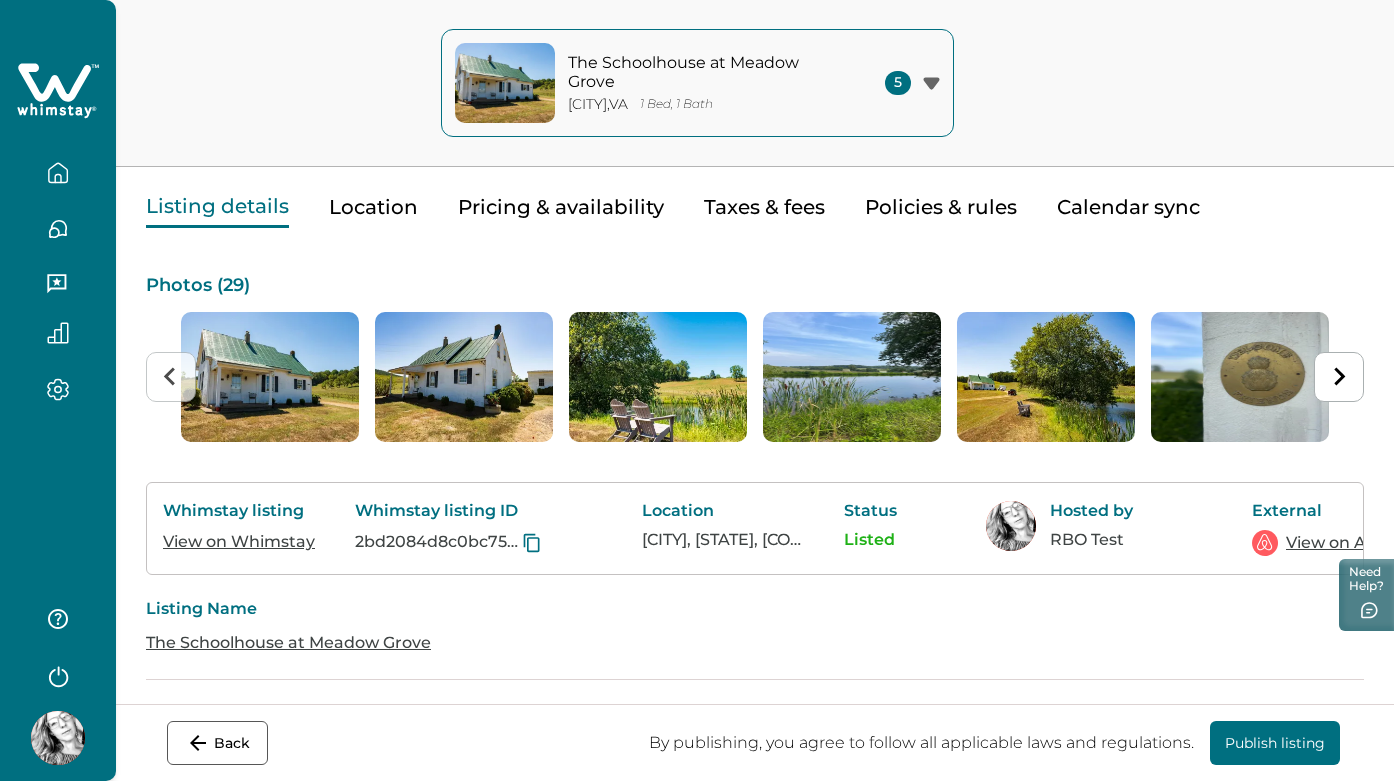 click on "Pricing & availability" at bounding box center (561, 207) 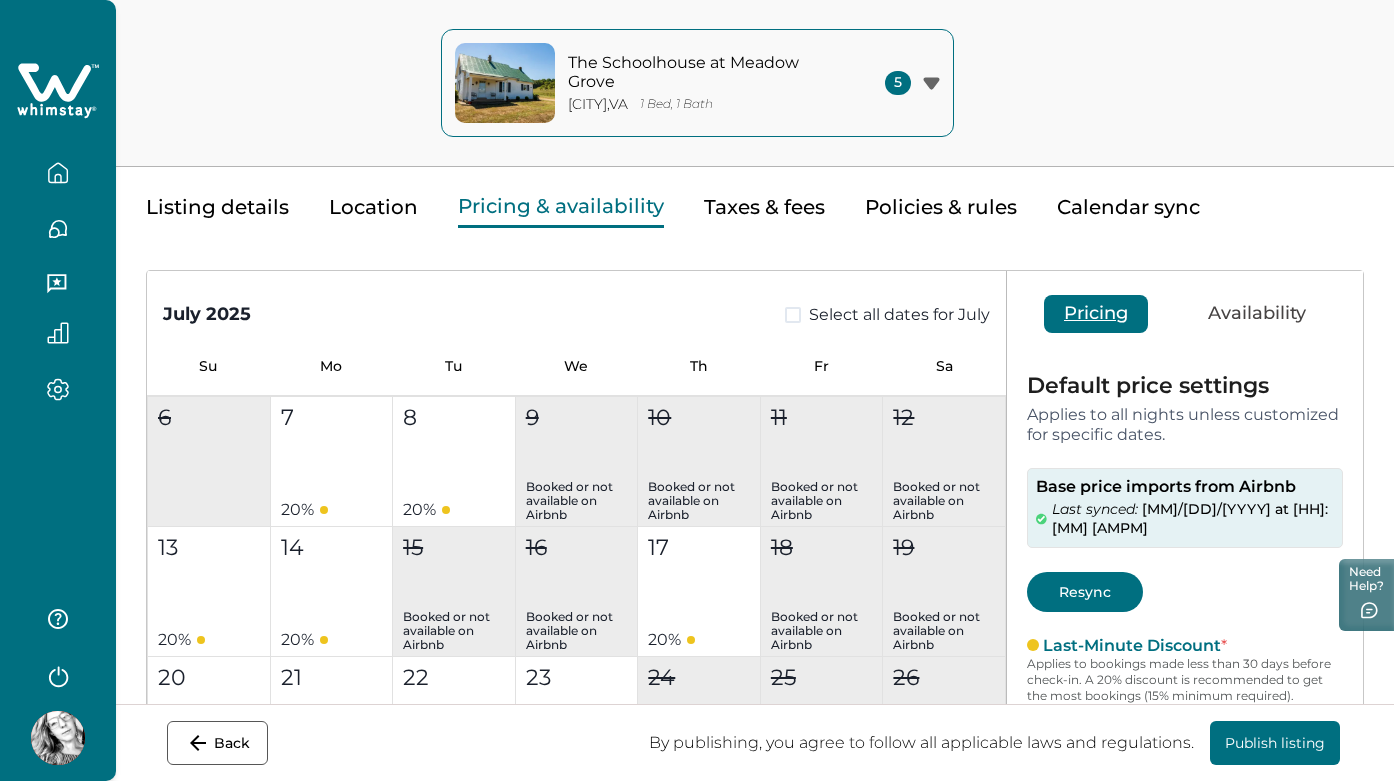 scroll, scrollTop: 124, scrollLeft: 0, axis: vertical 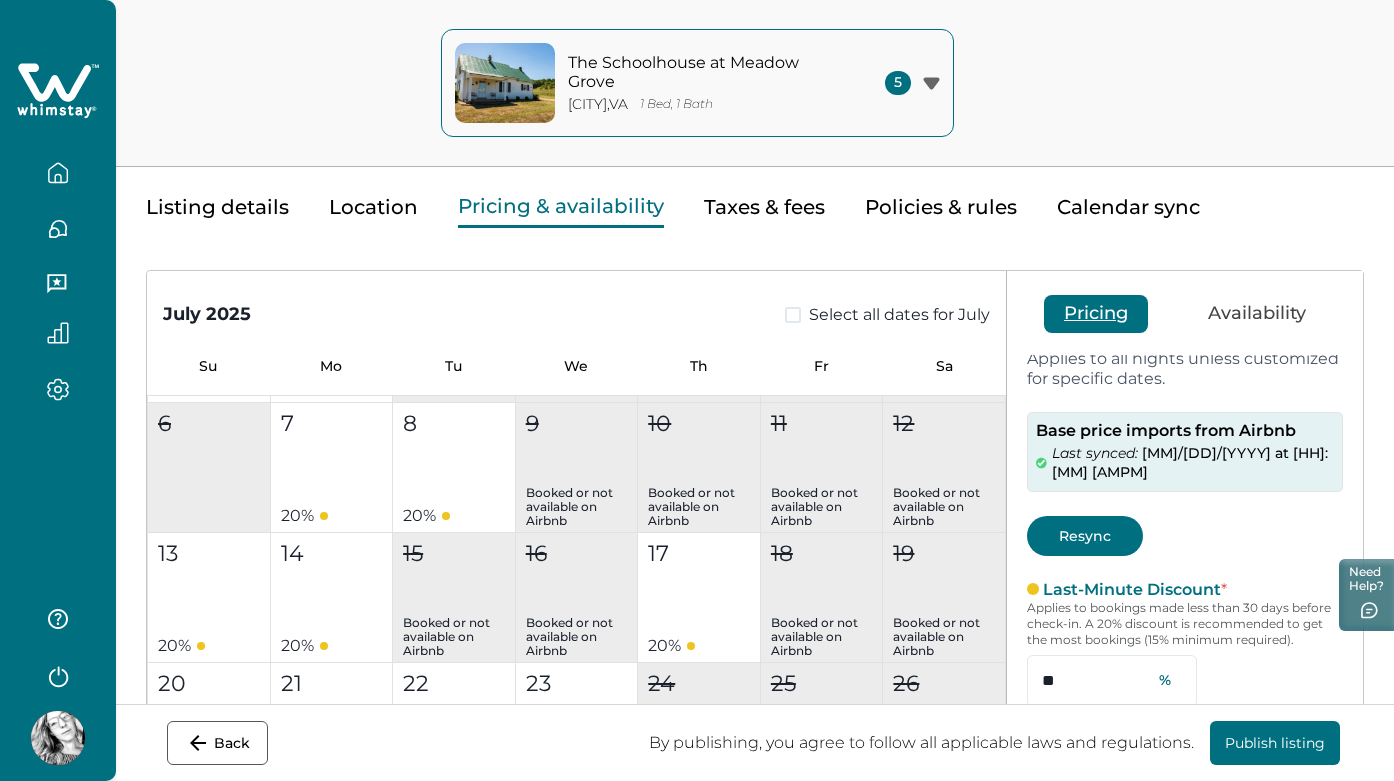 click on "Listing details" at bounding box center [217, 207] 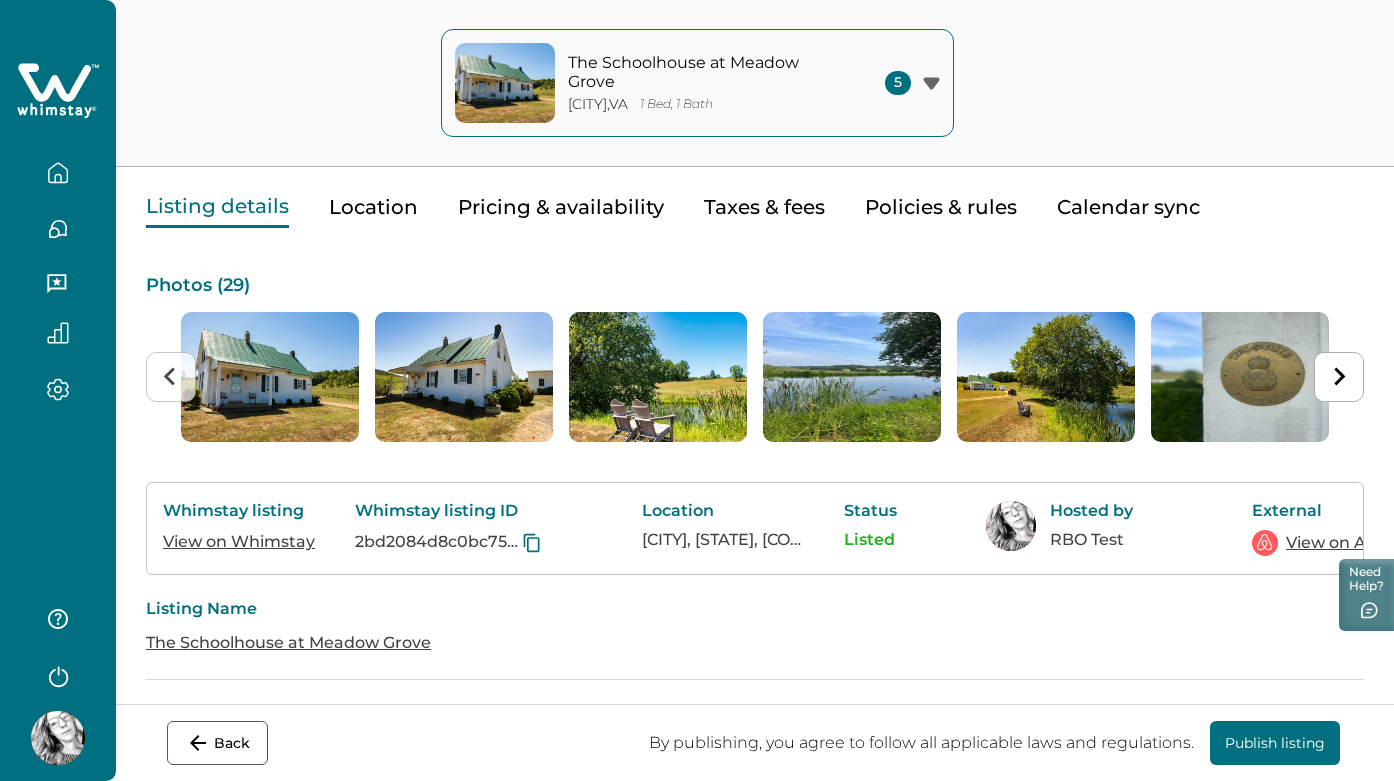 click at bounding box center [58, 91] 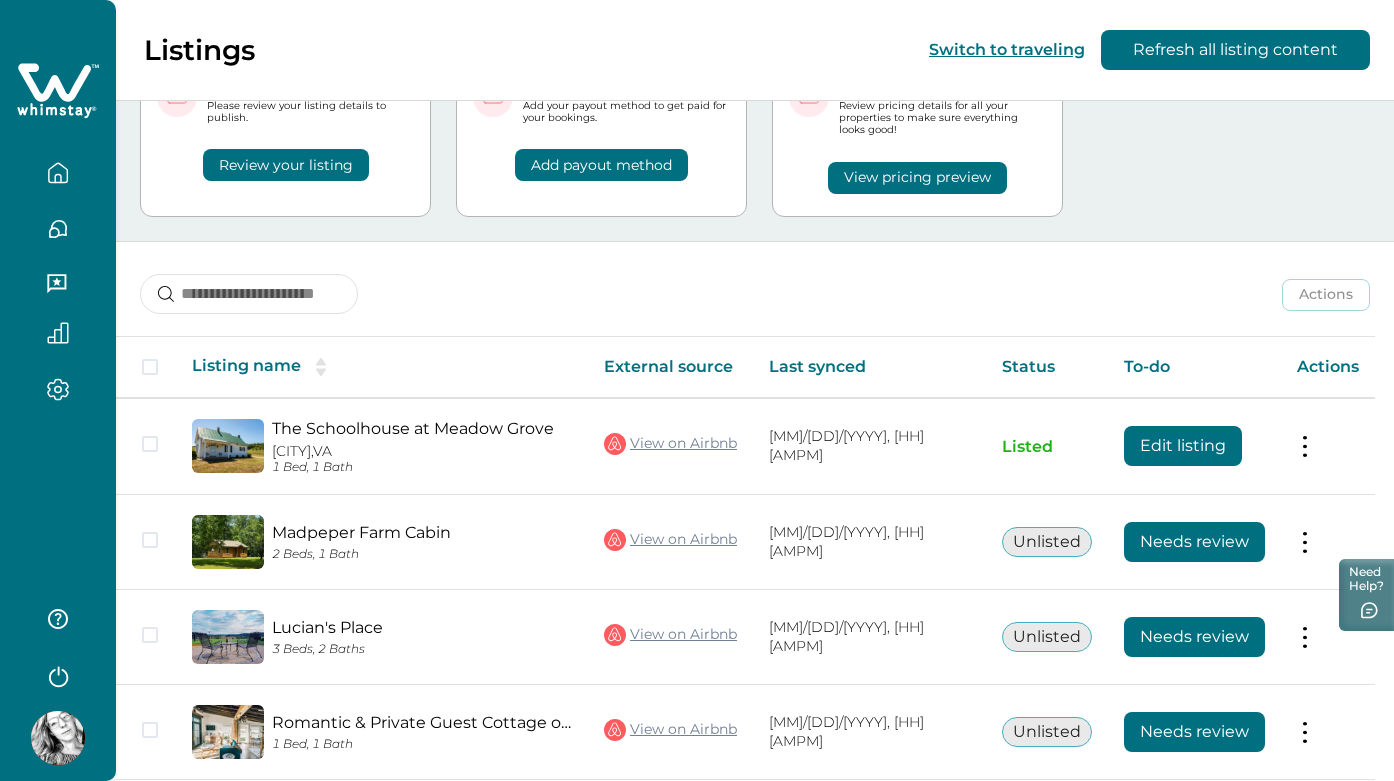 scroll, scrollTop: 279, scrollLeft: 0, axis: vertical 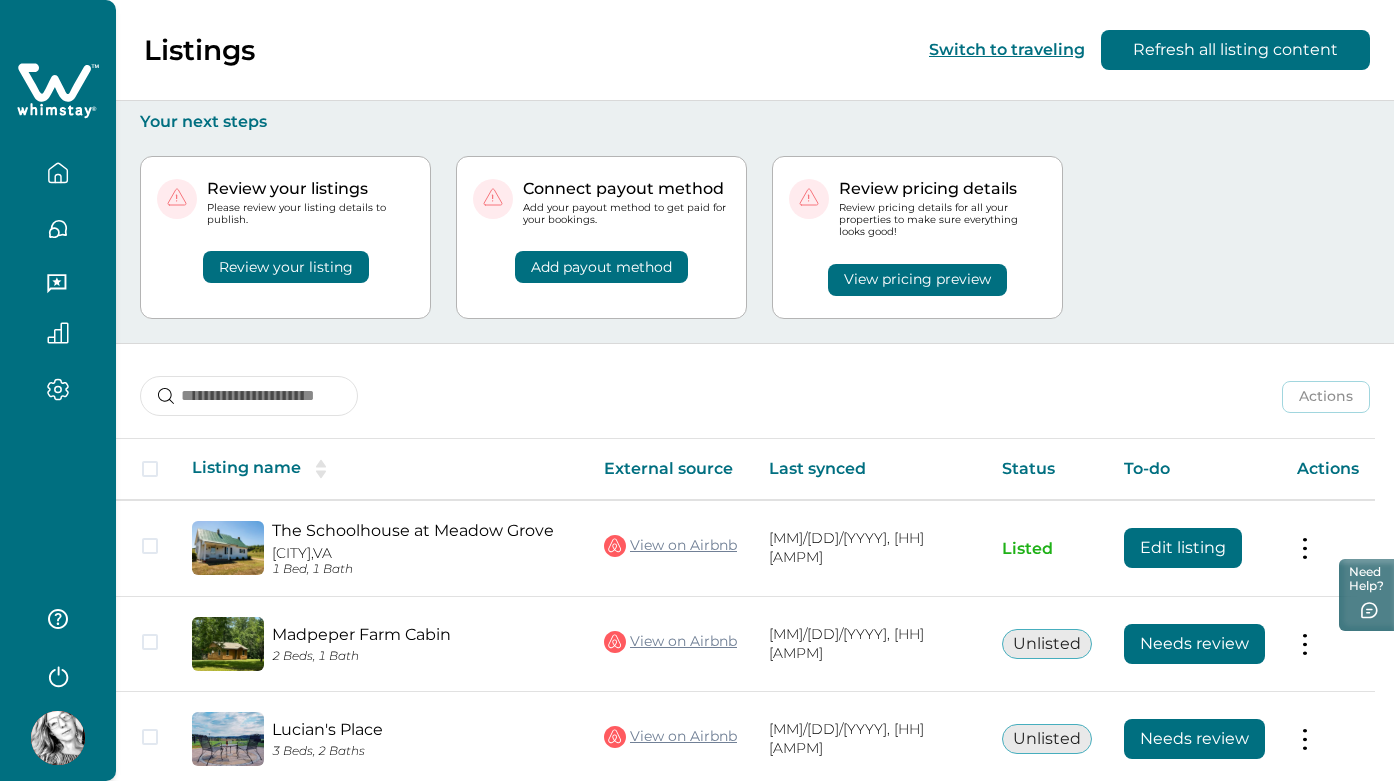 click at bounding box center (58, 738) 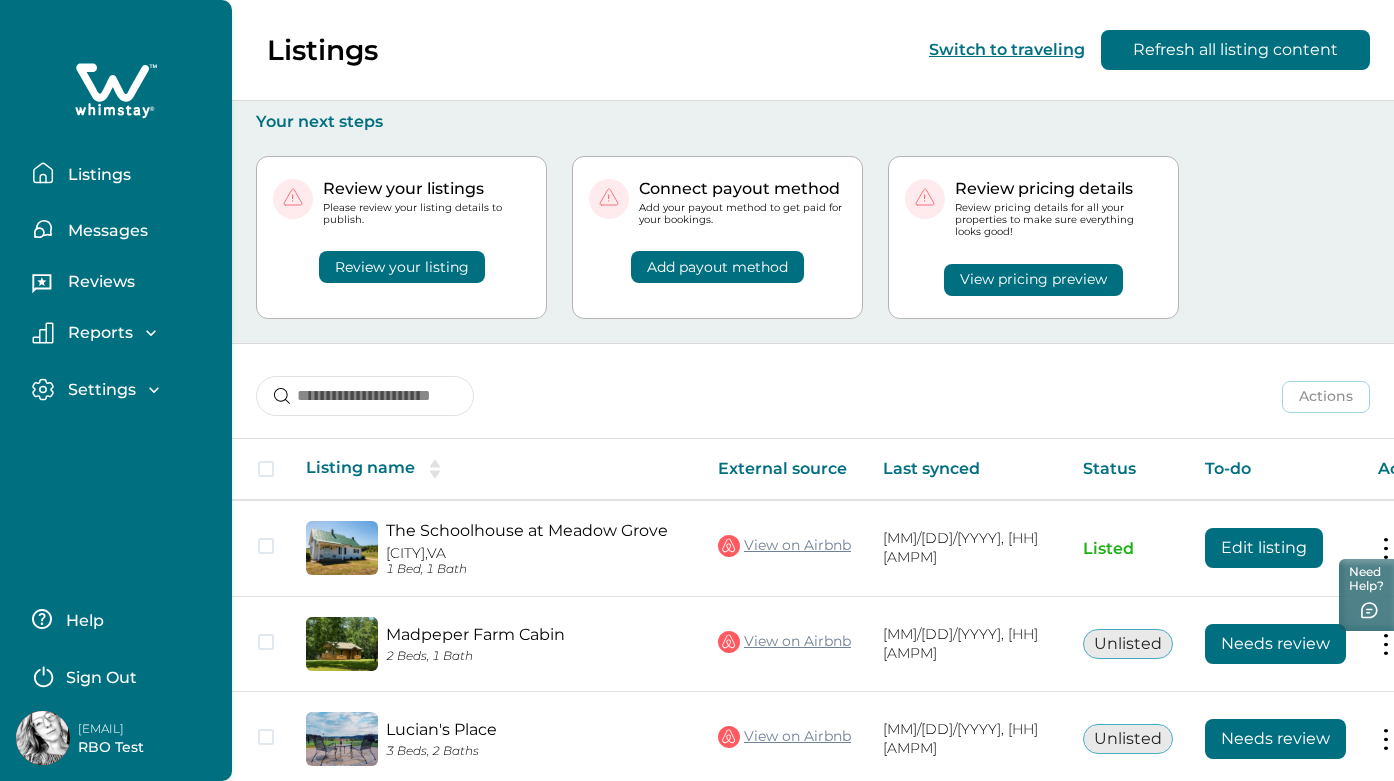 click on "Sign Out" at bounding box center [101, 678] 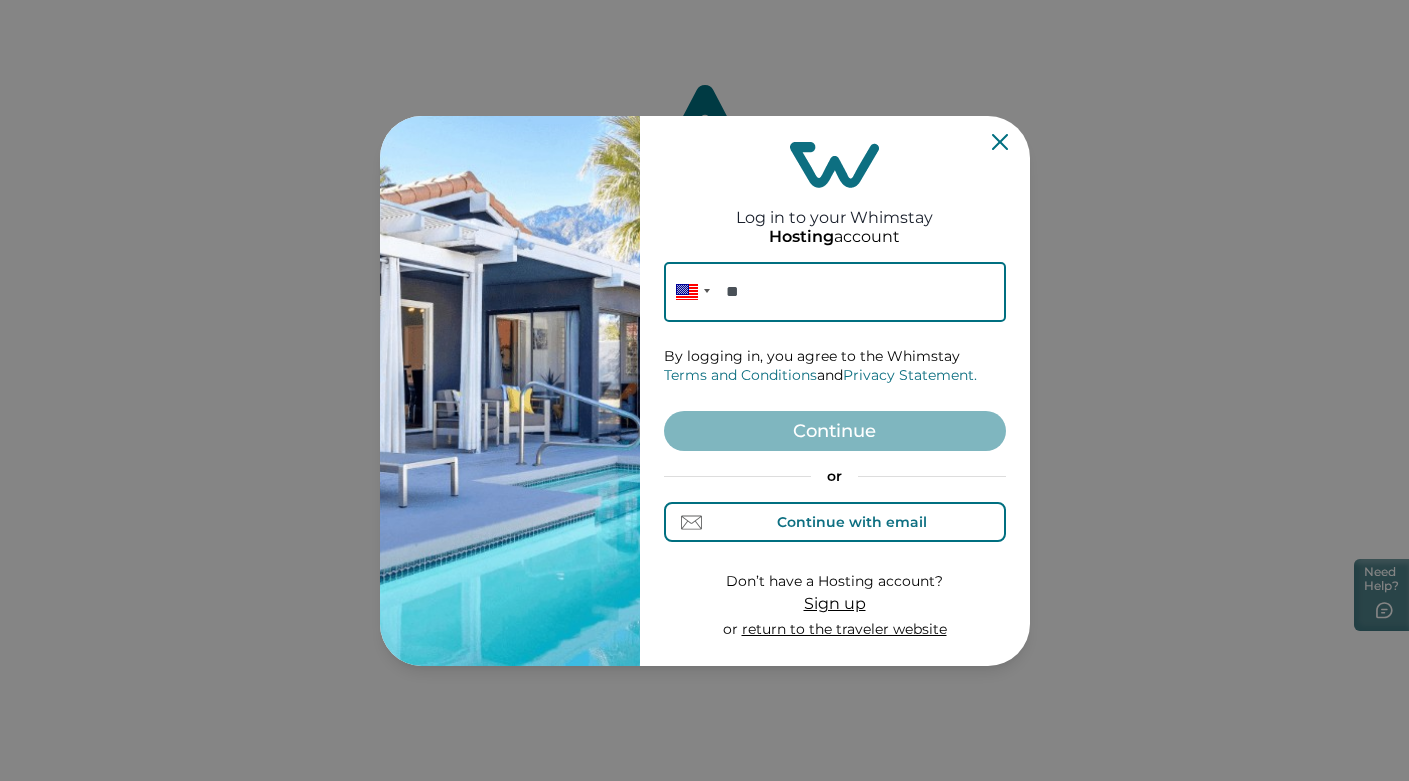 click on "Continue with email" at bounding box center [834, 522] 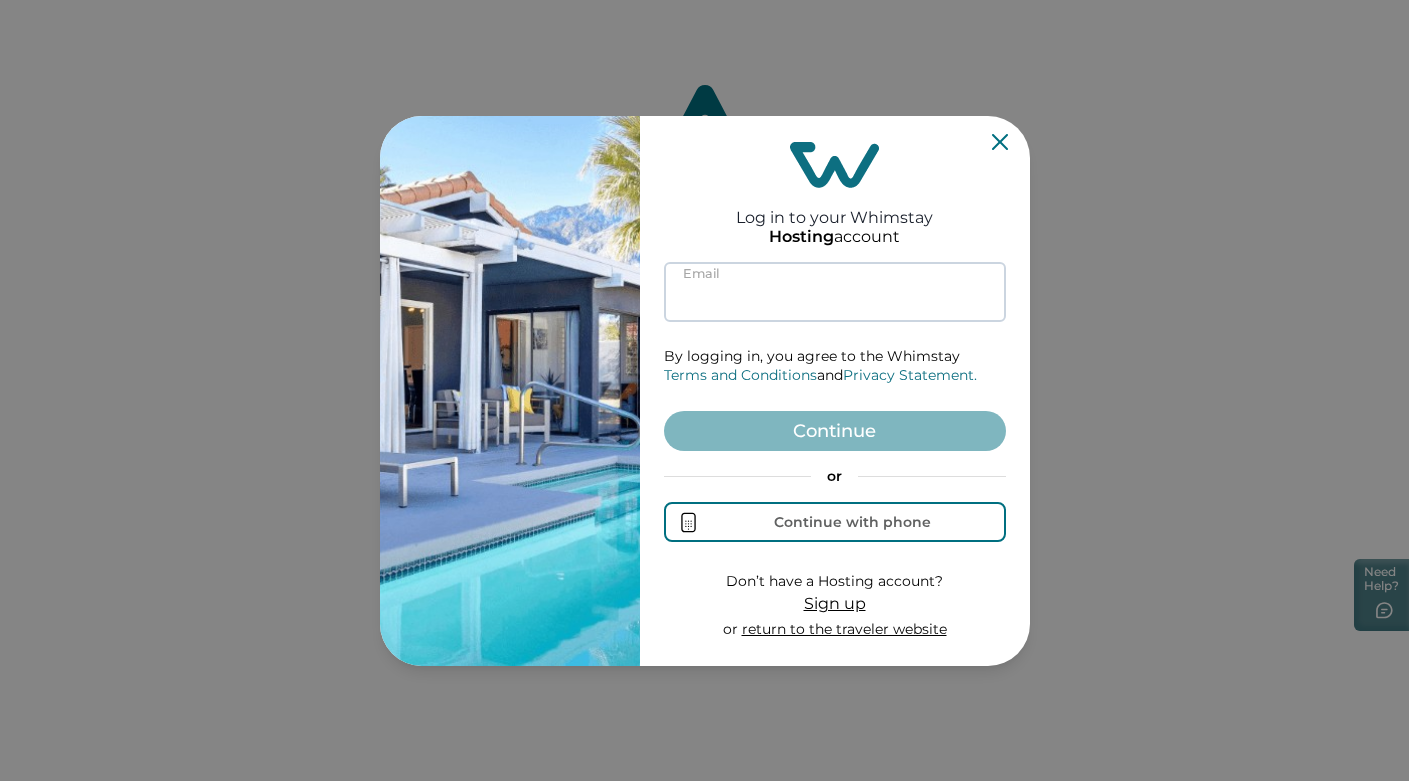 click at bounding box center [835, 292] 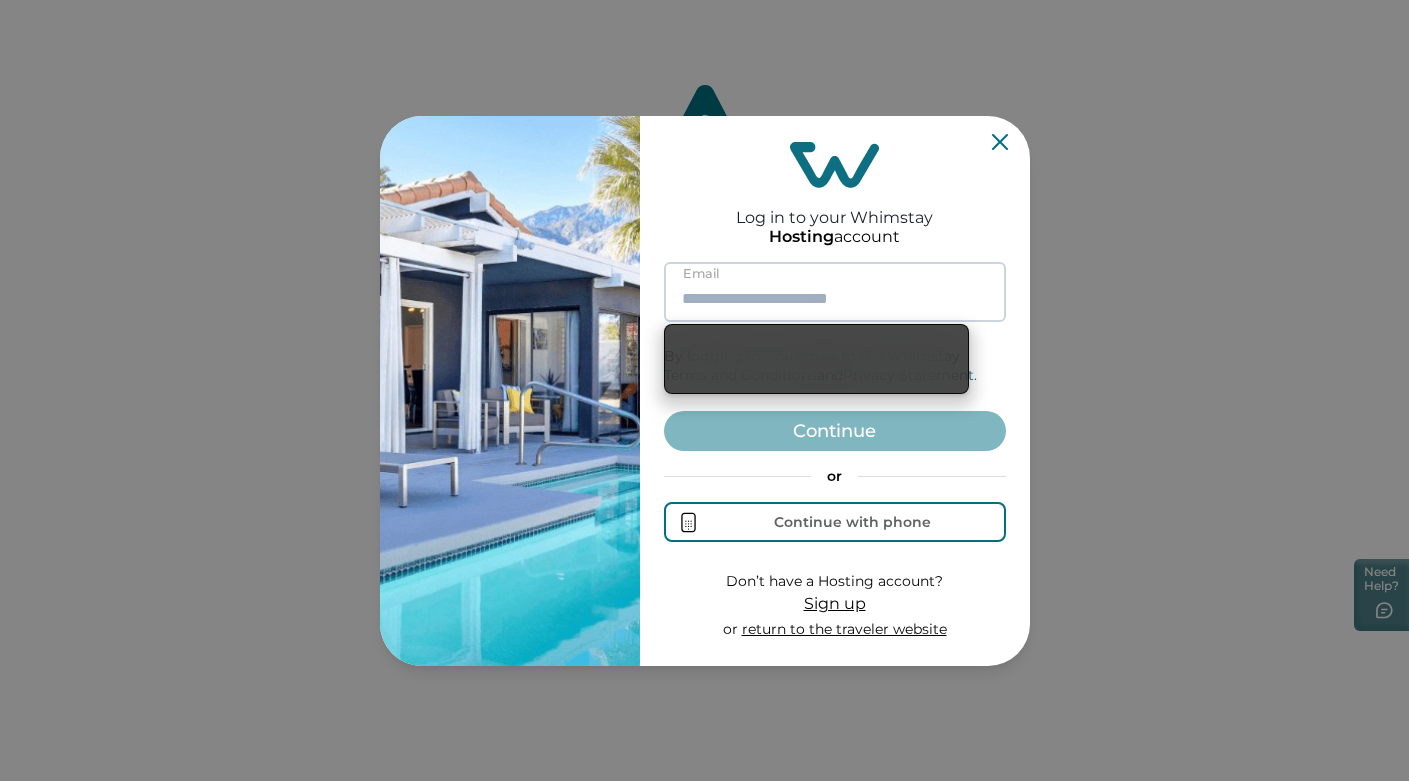 click at bounding box center [835, 292] 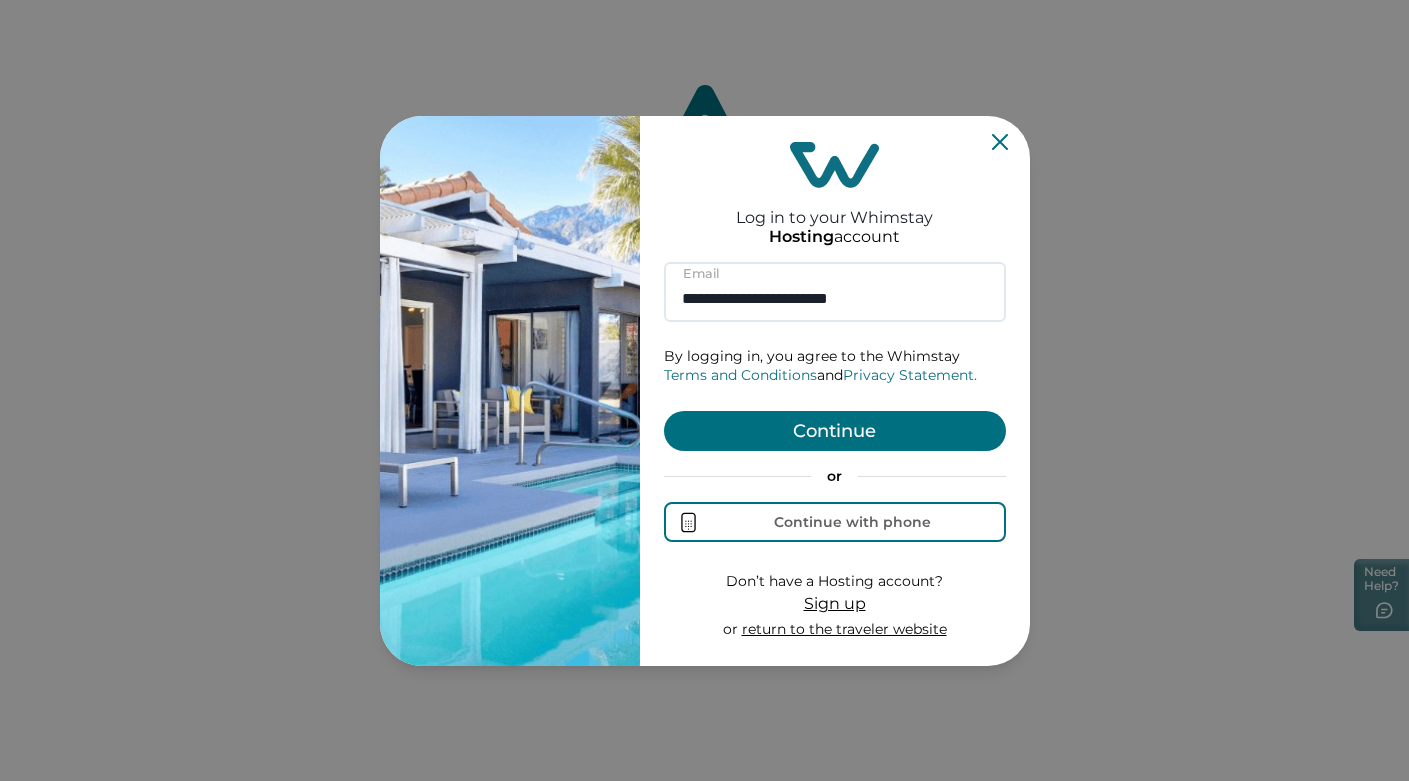 type on "**********" 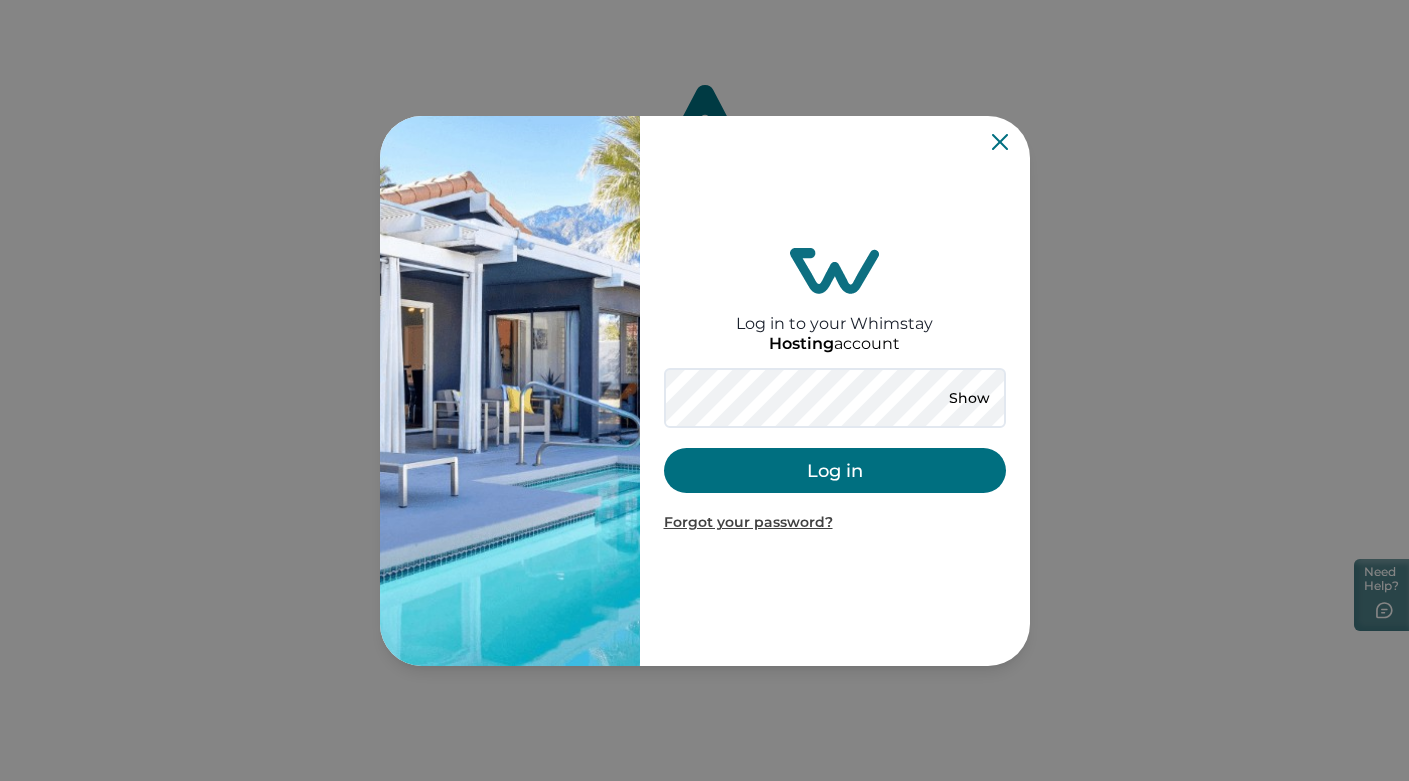 click on "Log in" at bounding box center (835, 470) 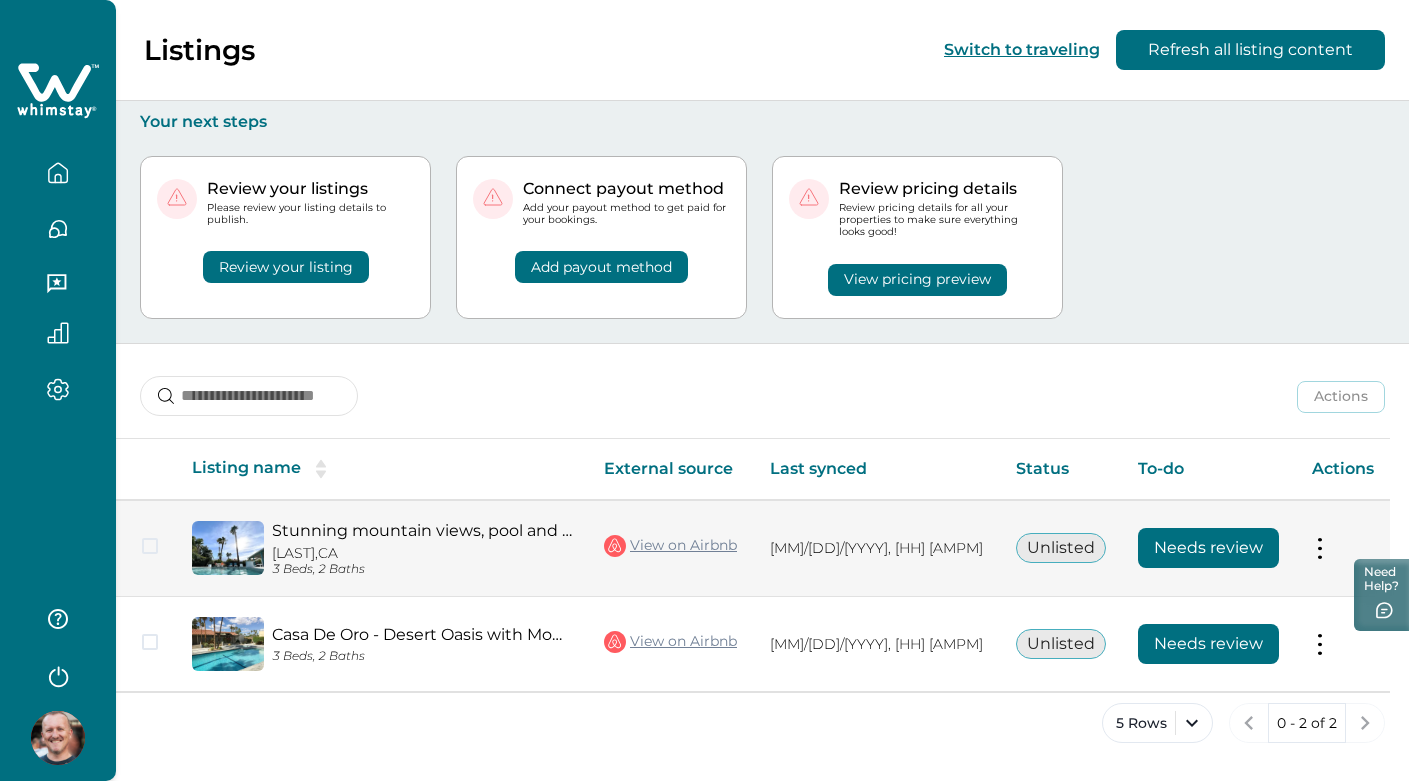 click on "View on Airbnb" at bounding box center (670, 546) 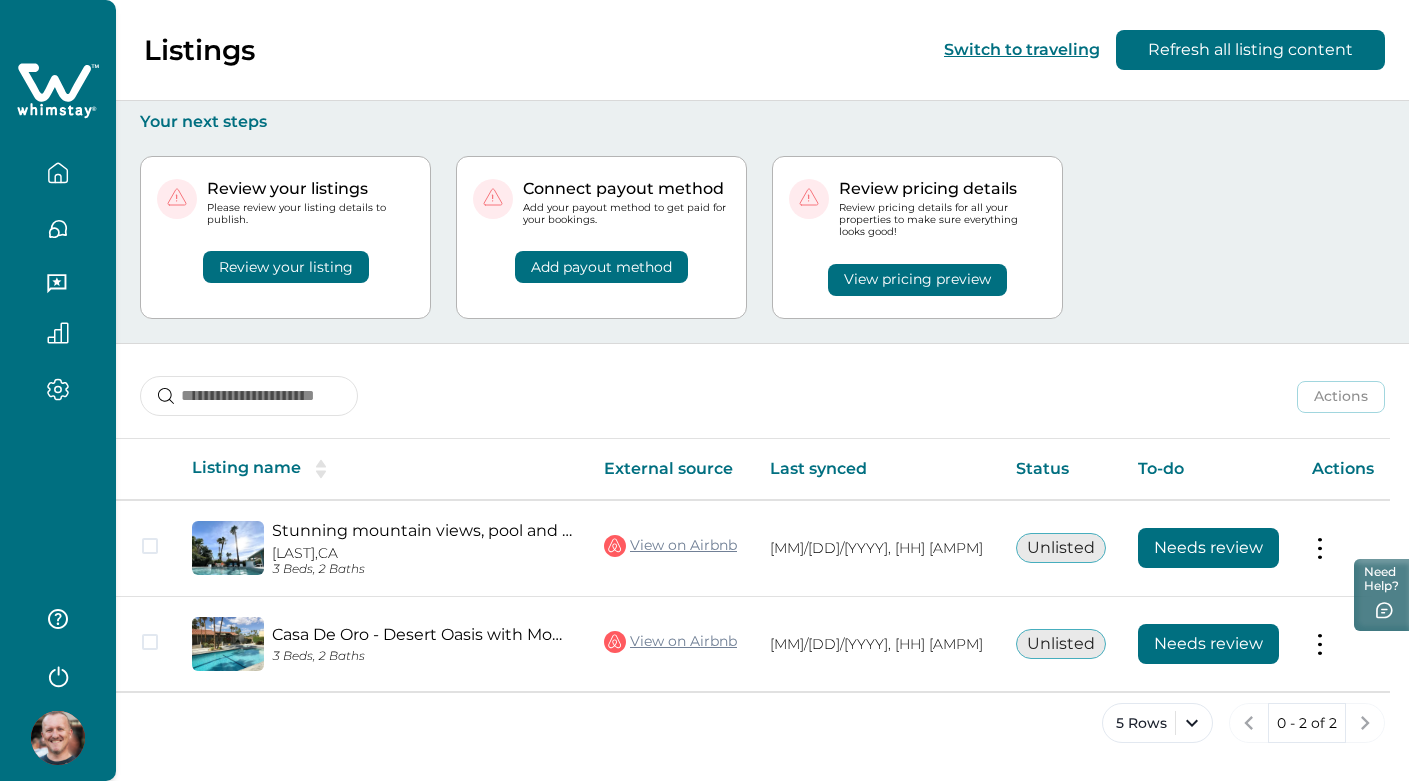 click at bounding box center (58, 675) 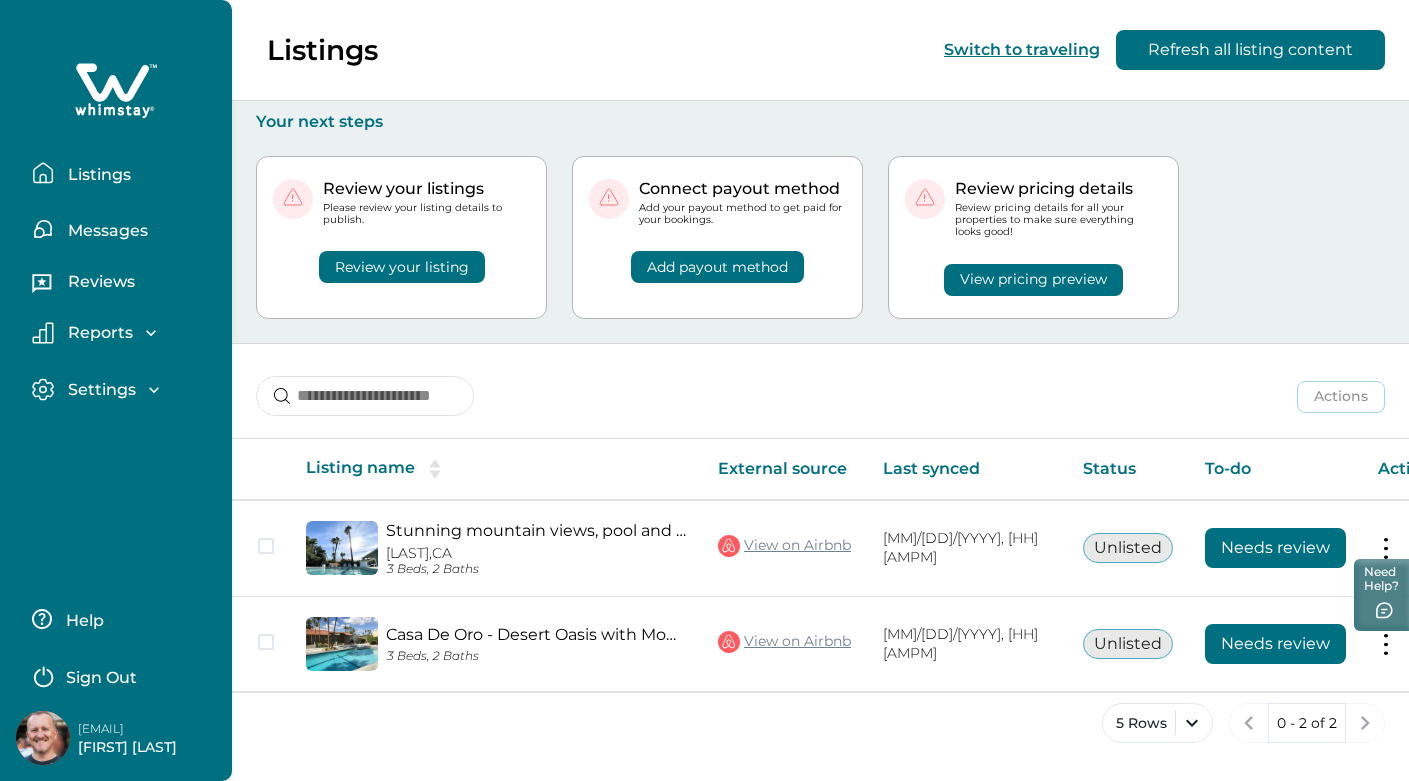 click on "Sign Out" at bounding box center [101, 678] 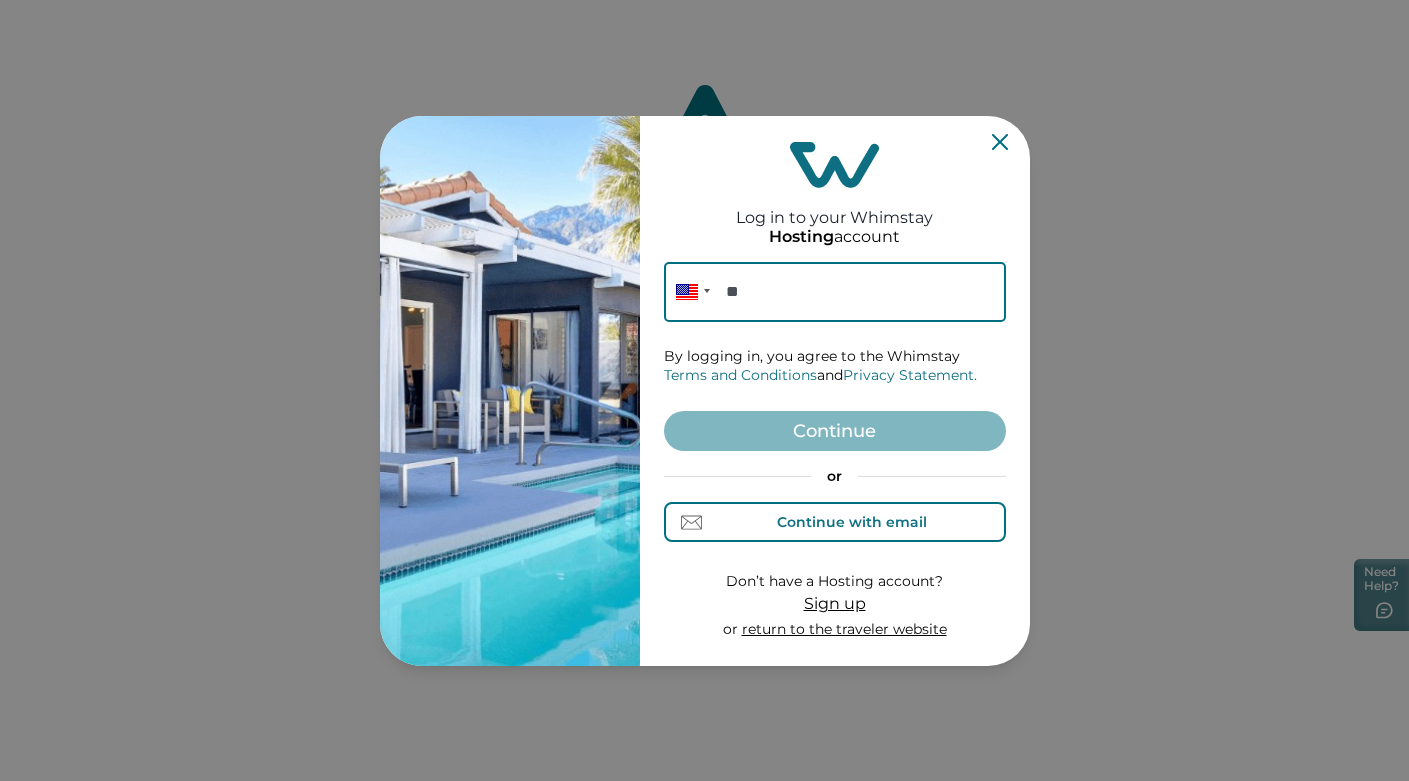 click on "Continue with email" at bounding box center (834, 522) 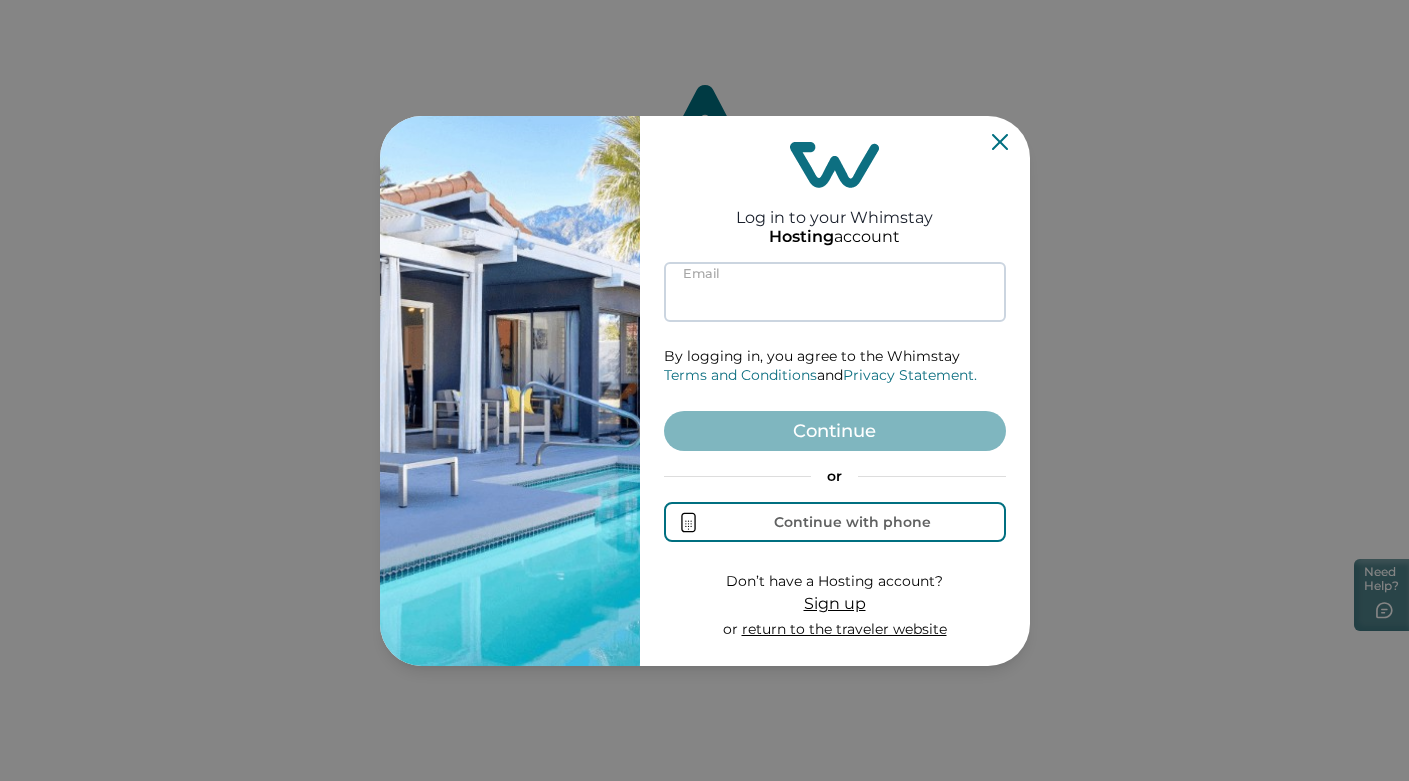 click at bounding box center (835, 292) 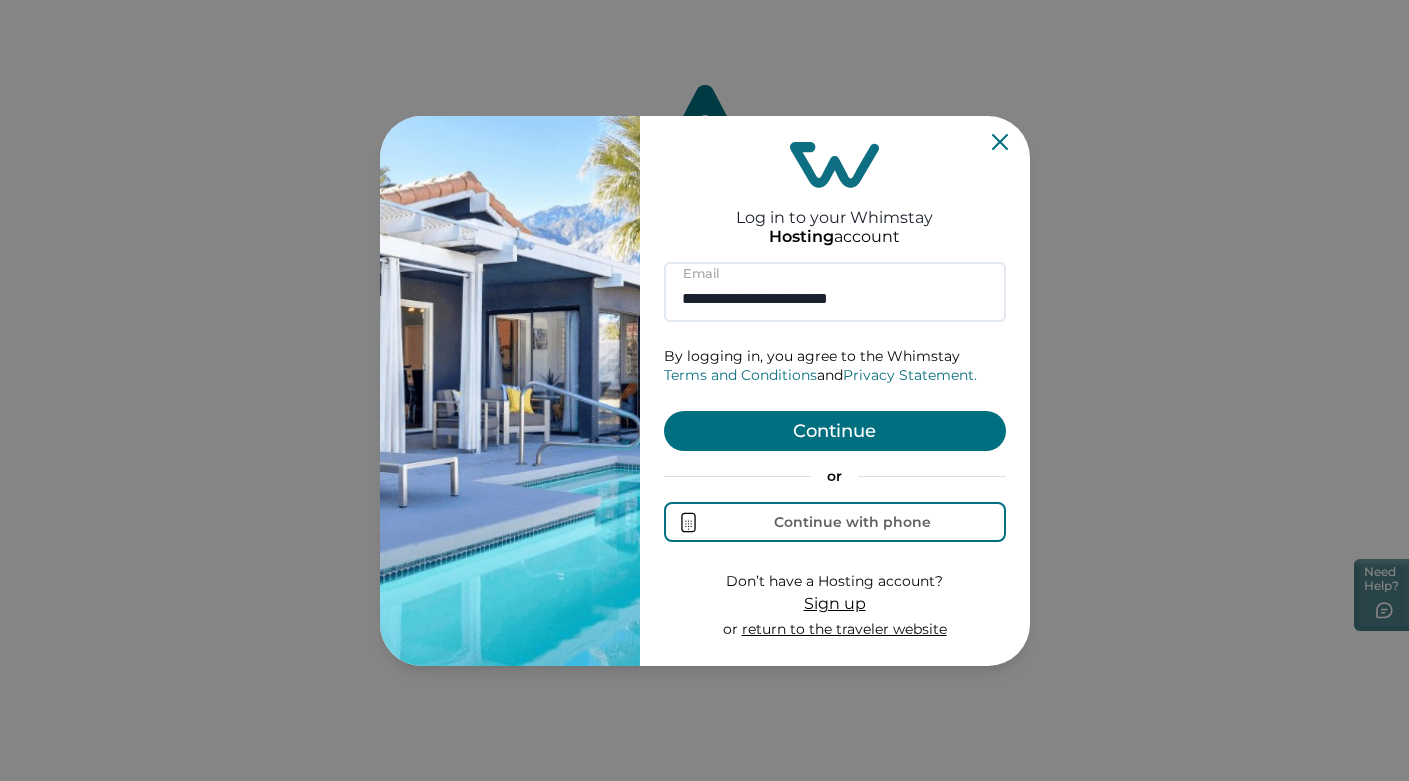 type on "**********" 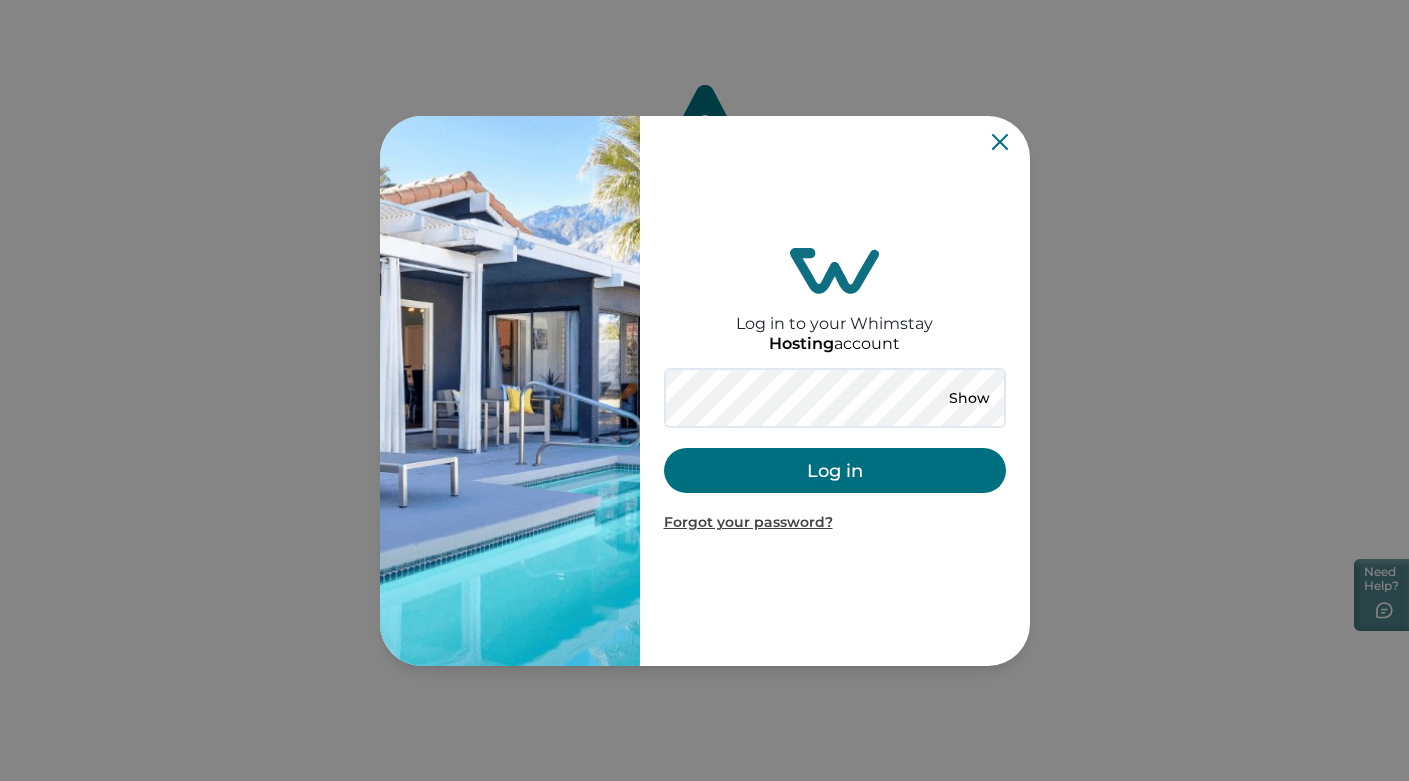 click on "Log in" at bounding box center [835, 470] 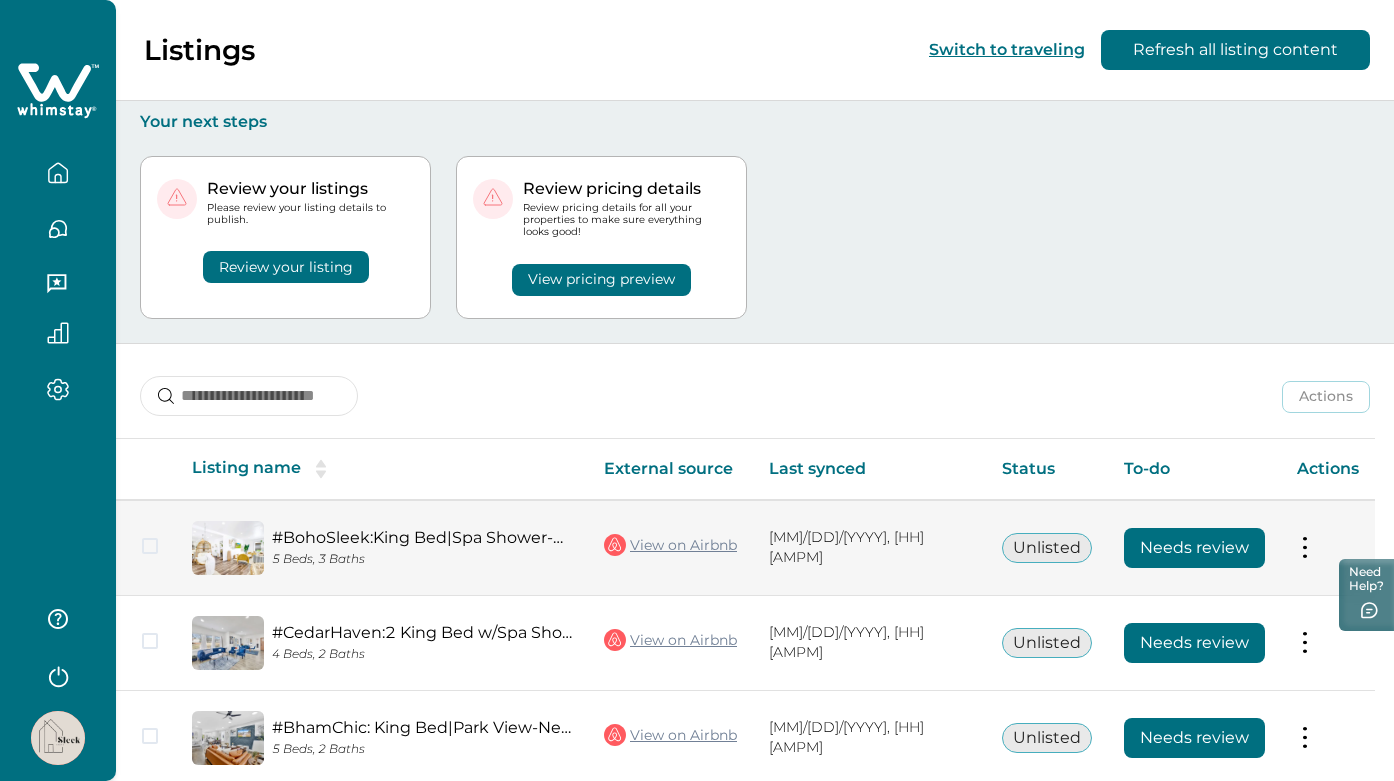 scroll, scrollTop: 87, scrollLeft: 0, axis: vertical 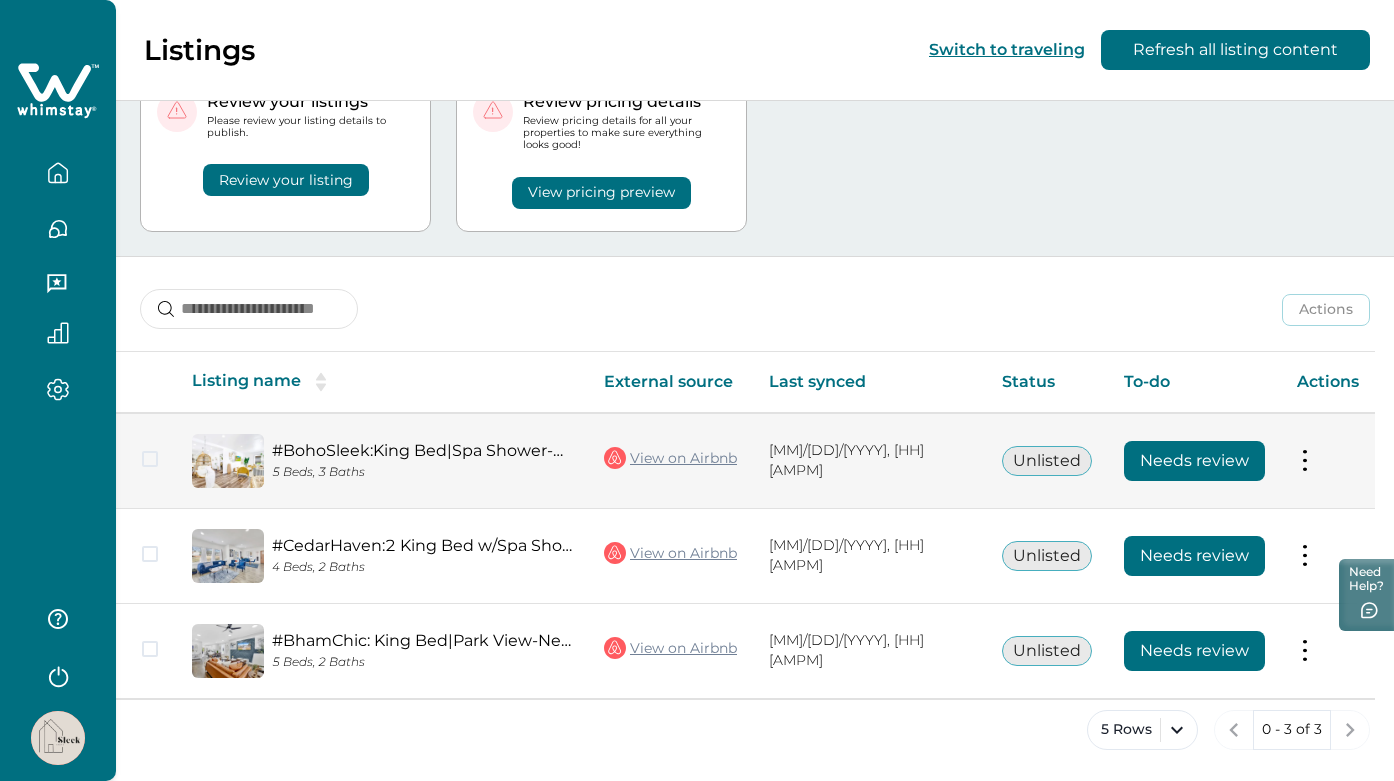 click on "View on Airbnb" at bounding box center (670, 458) 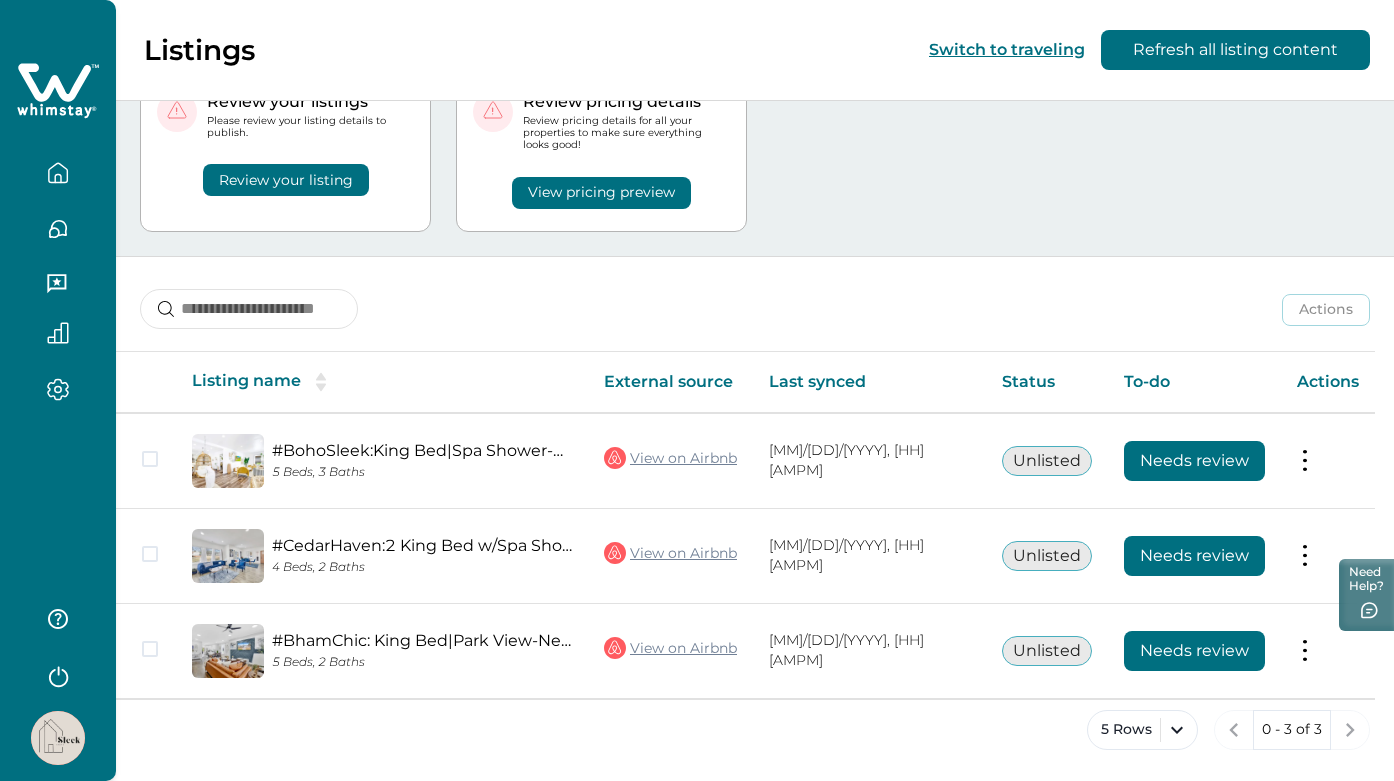 scroll, scrollTop: 0, scrollLeft: 0, axis: both 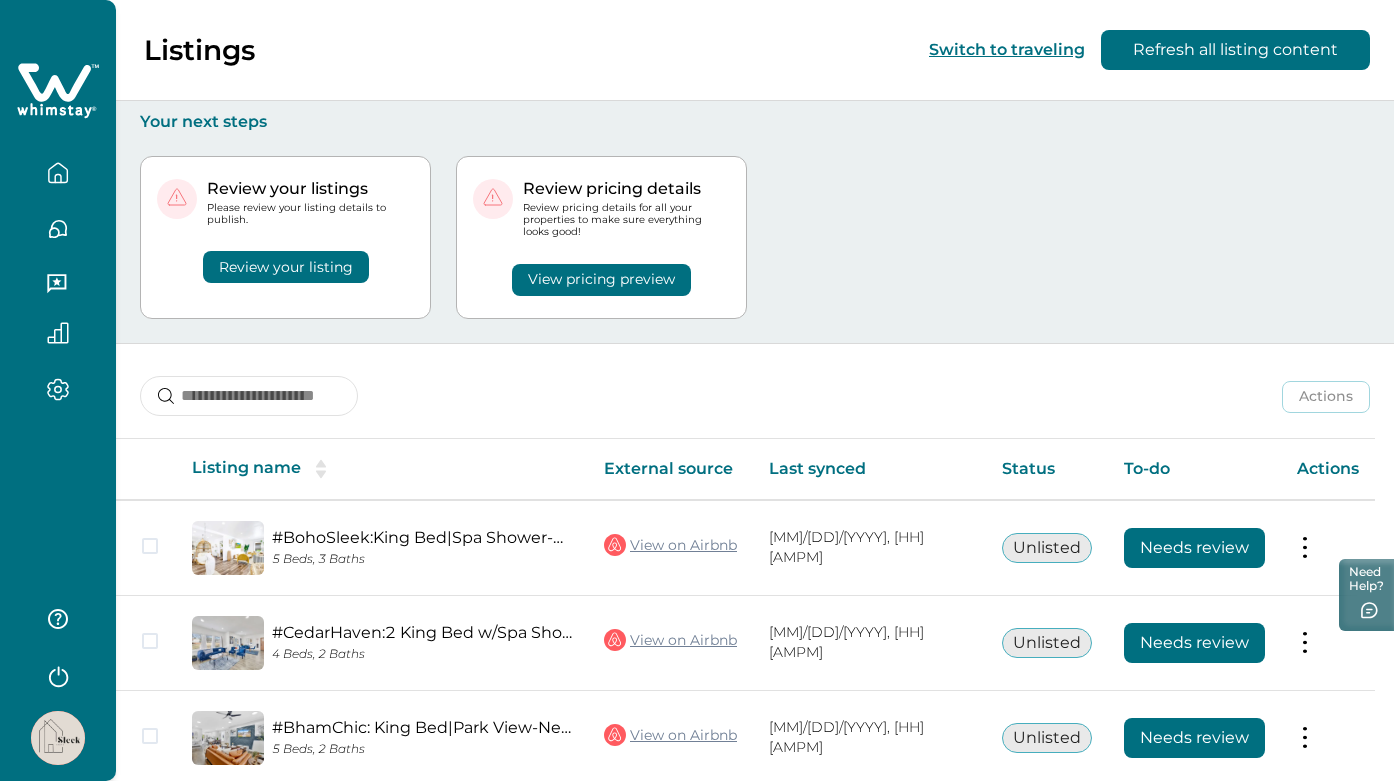 click at bounding box center (58, 738) 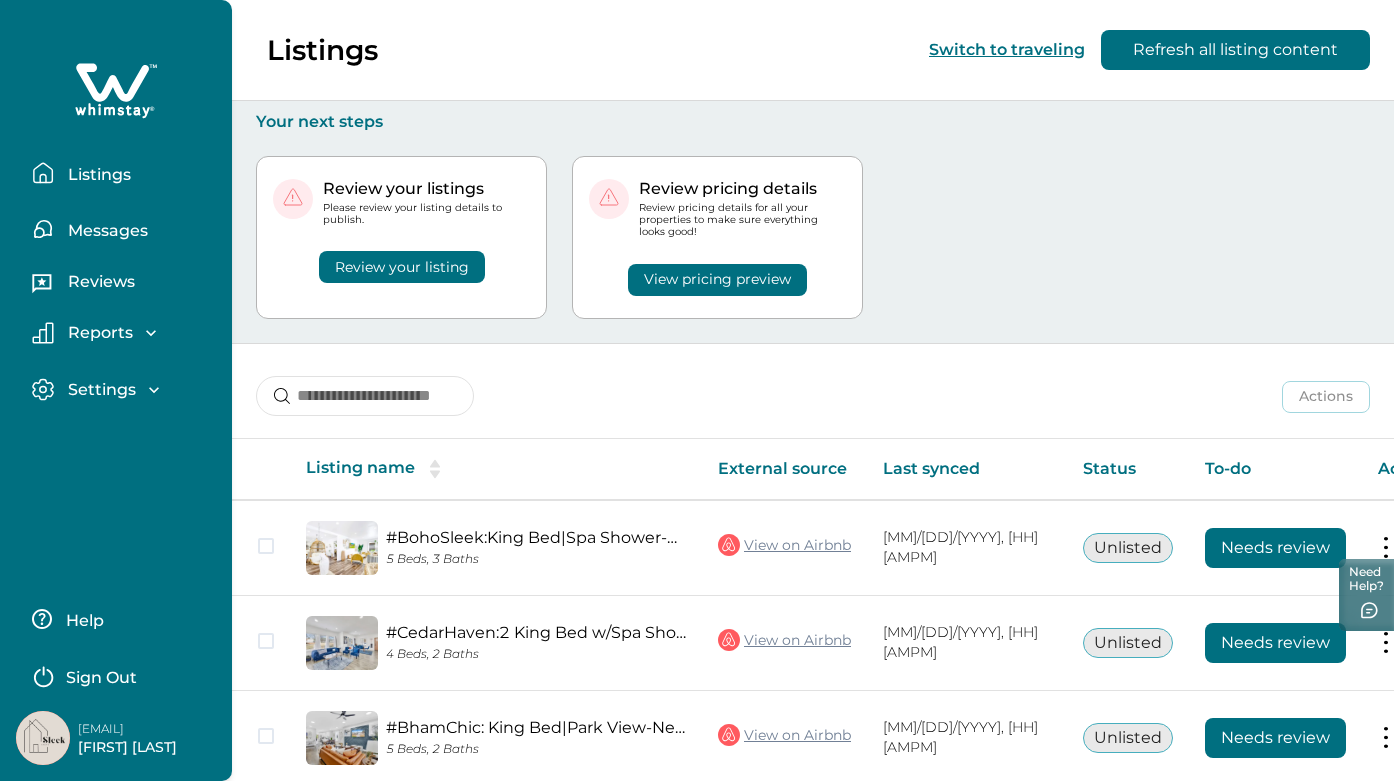 click on "Help   Sign Out [EMAIL] [FIRST]  [LAST]" at bounding box center [116, 682] 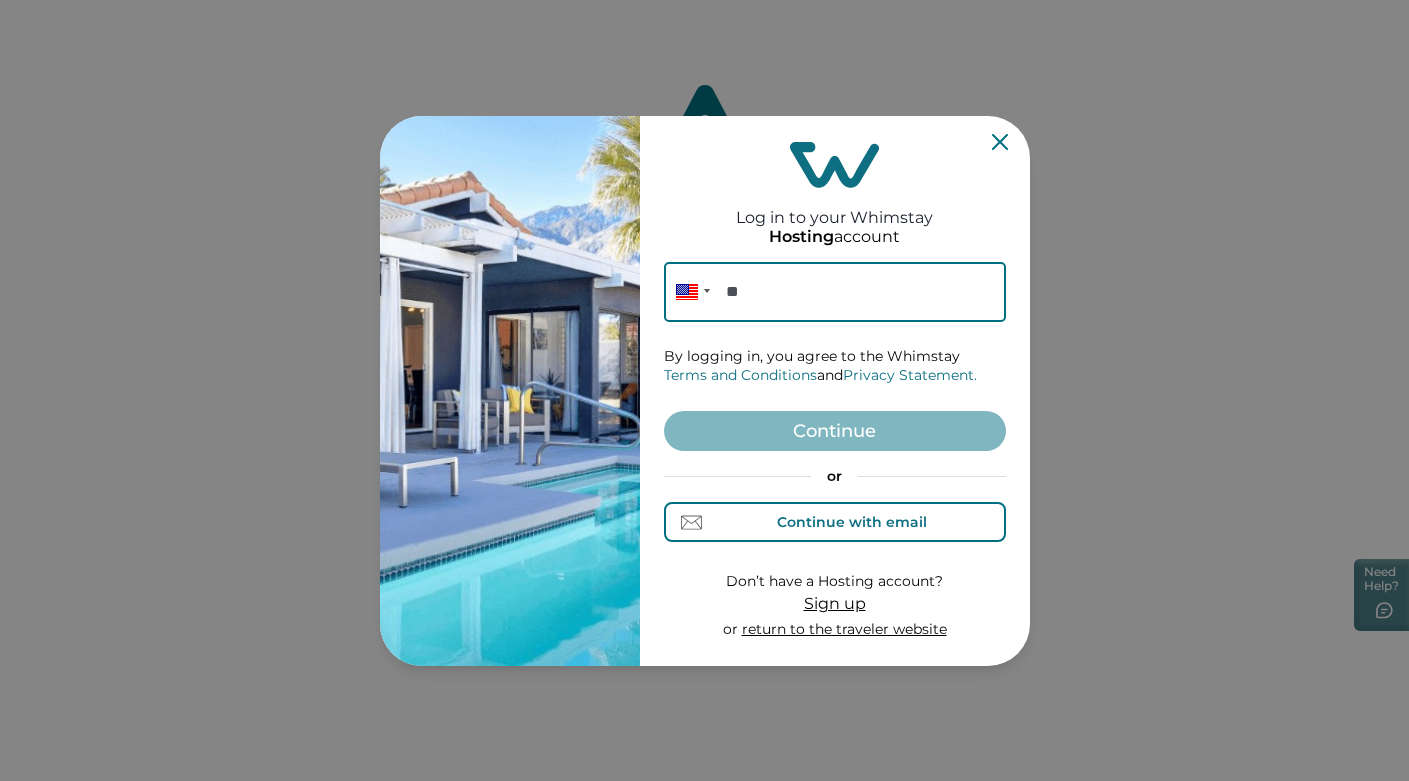 click on "Continue with email" at bounding box center (852, 522) 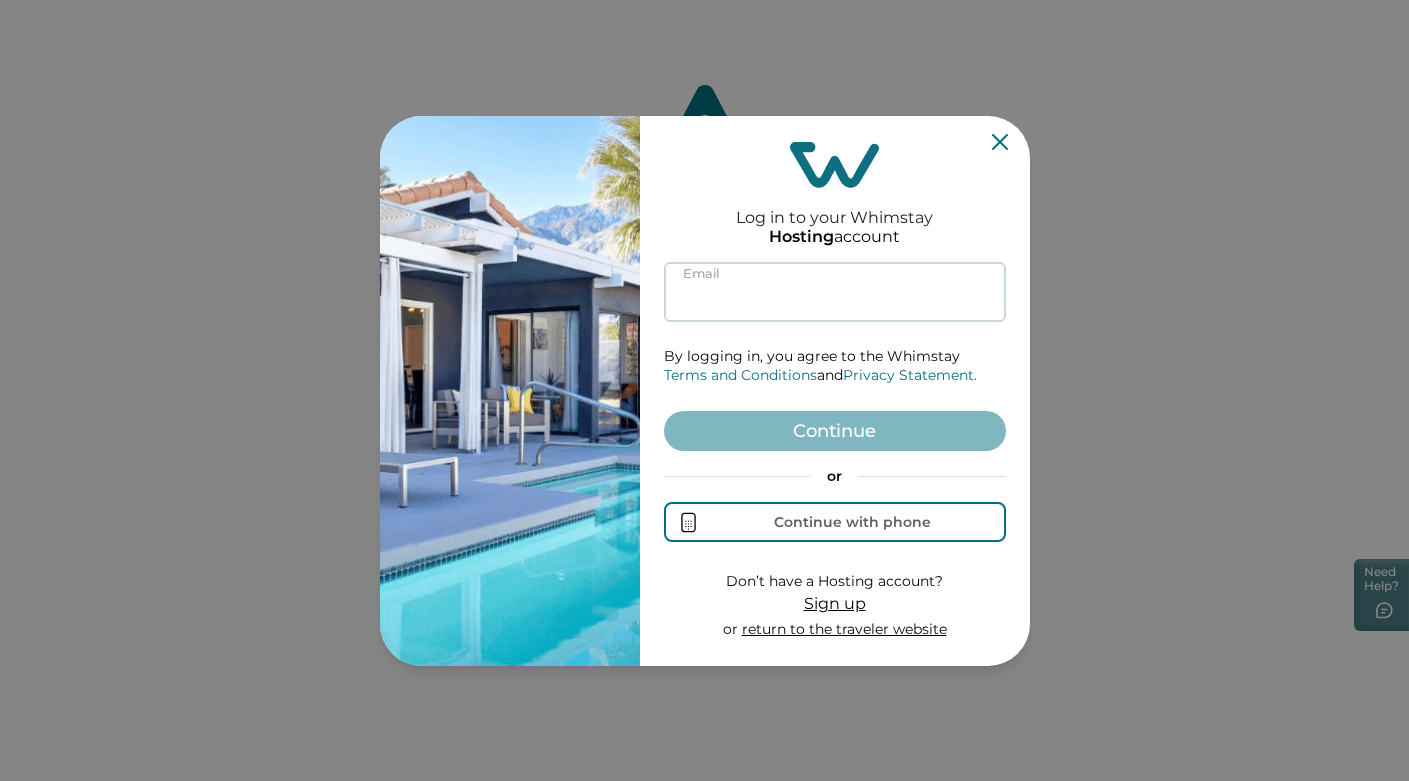 click at bounding box center (835, 292) 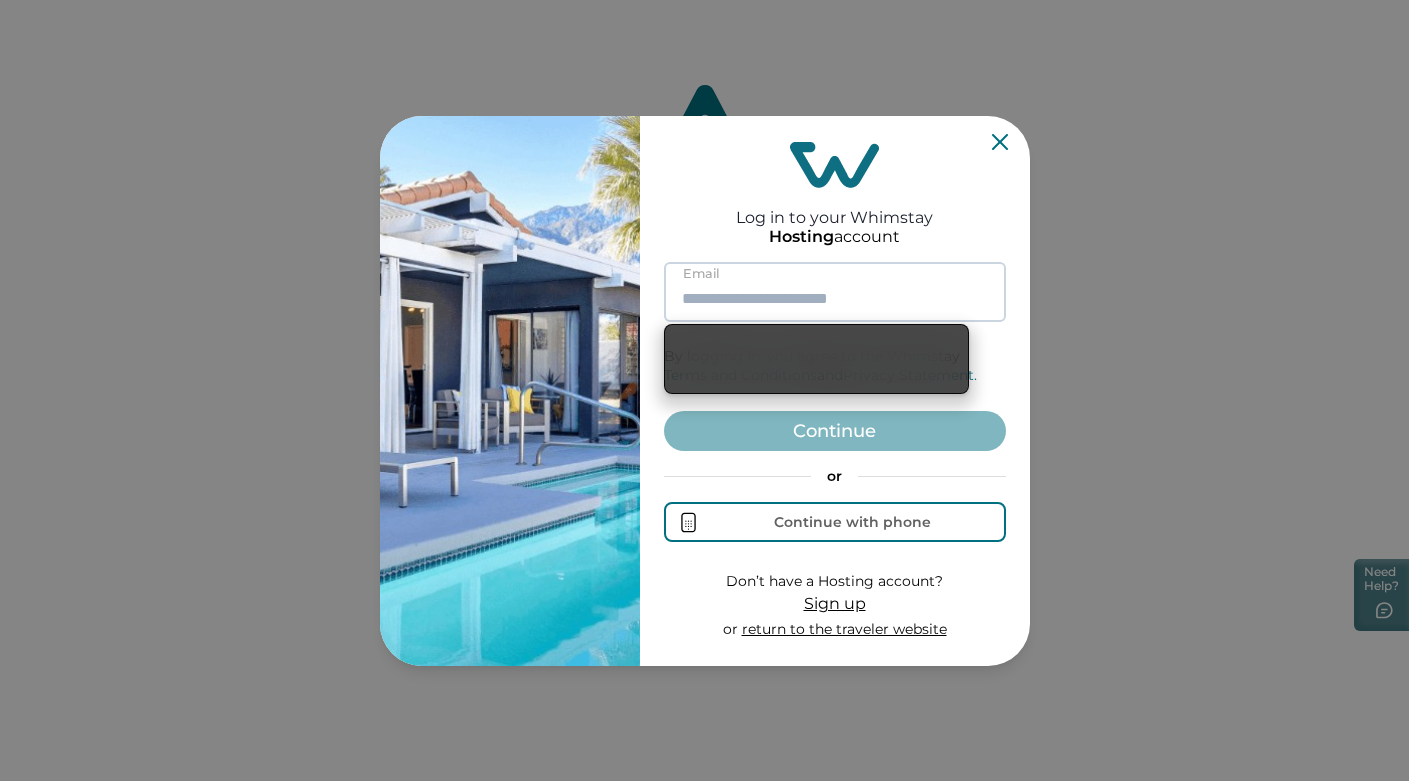 paste on "**********" 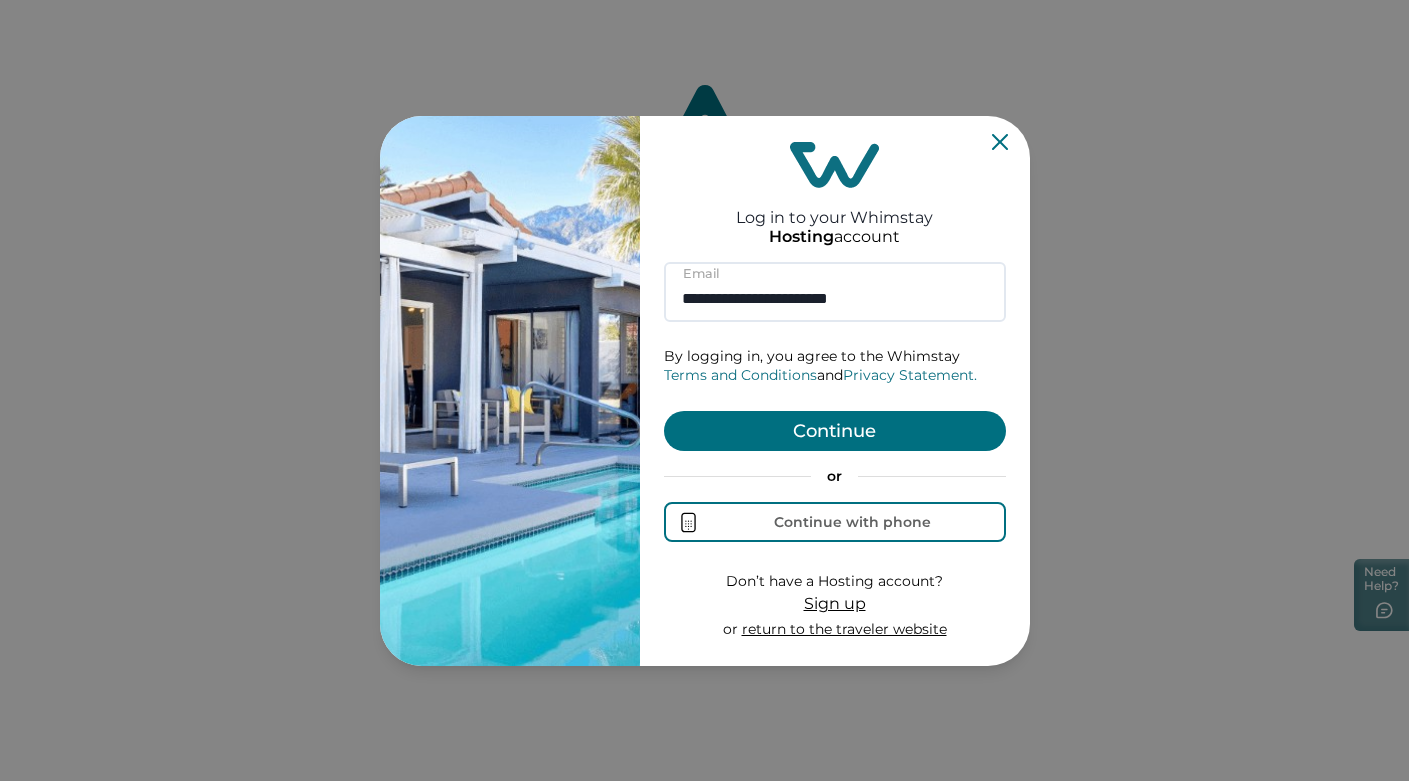 type on "**********" 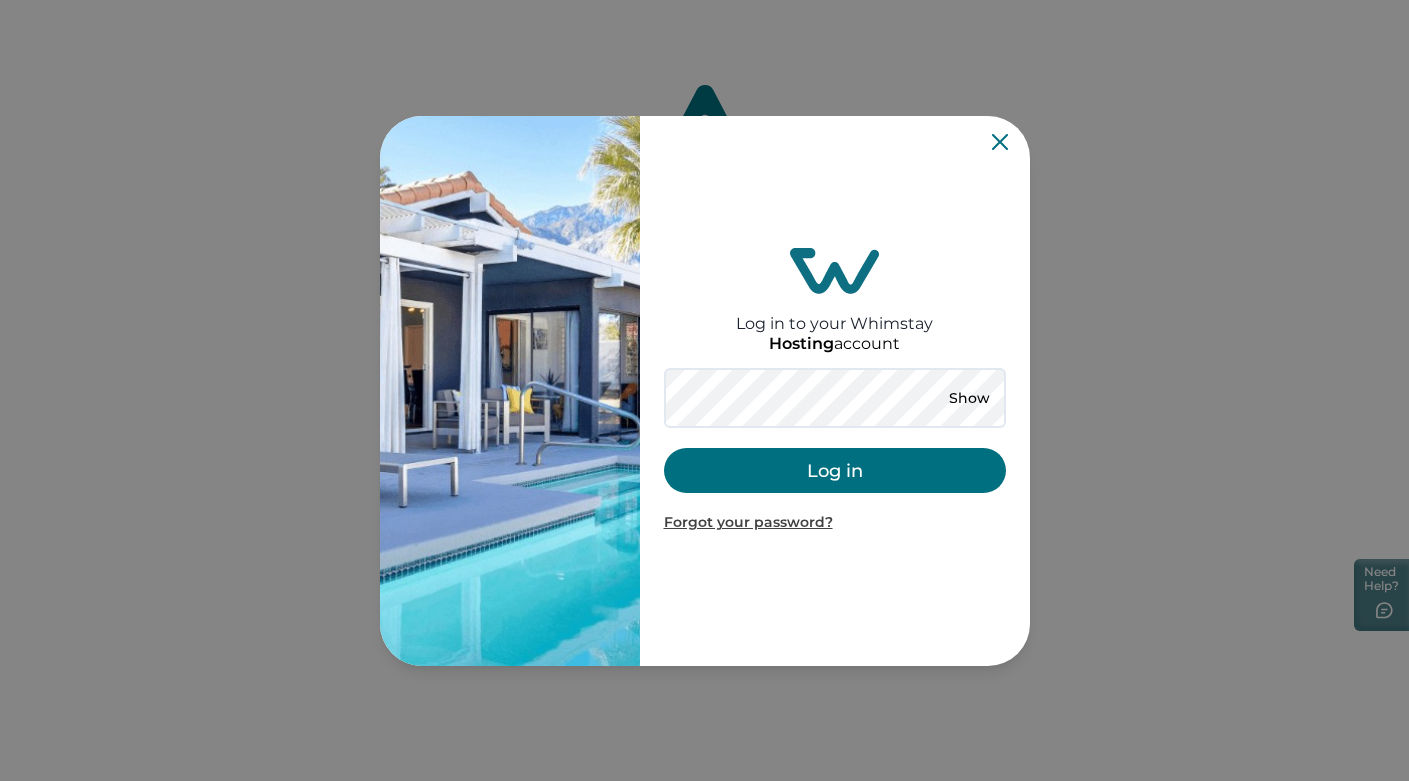 click on "Log in" at bounding box center (835, 470) 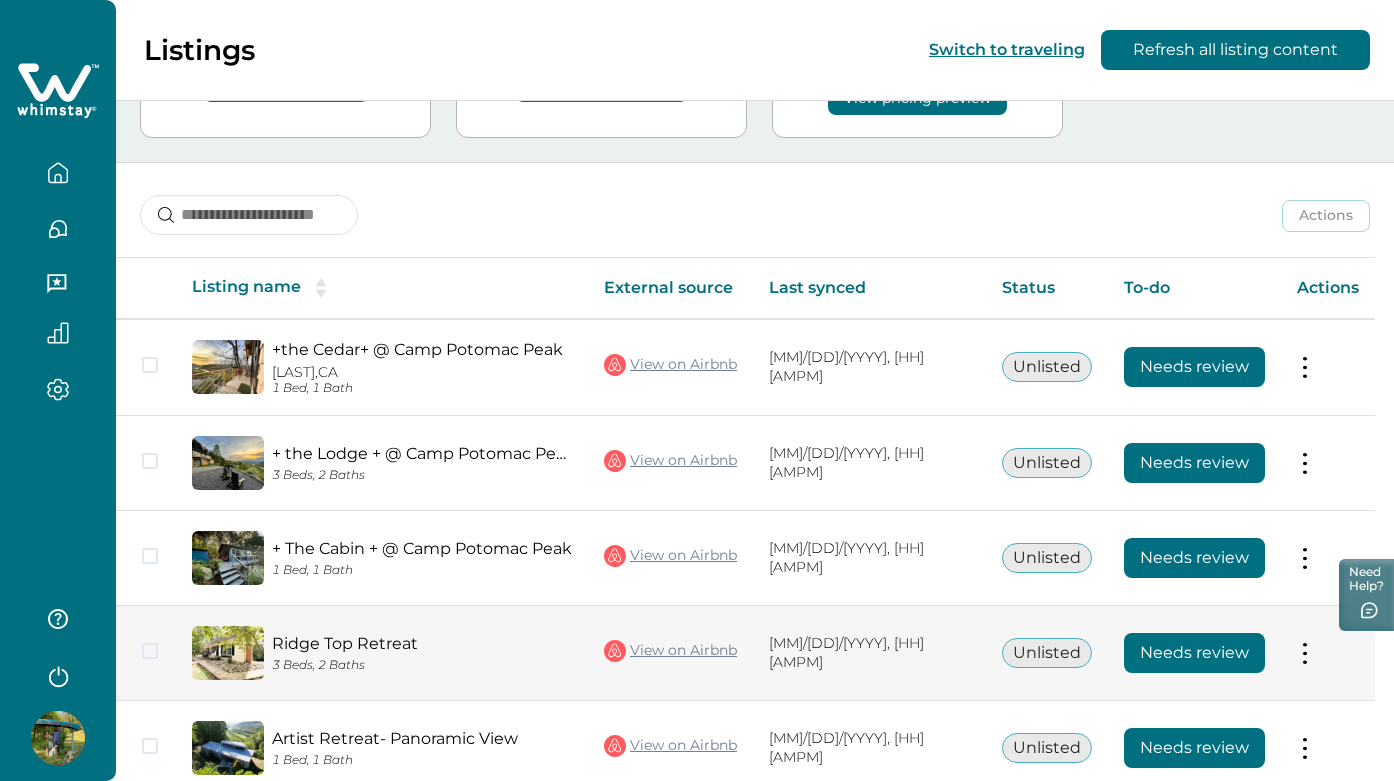 scroll, scrollTop: 166, scrollLeft: 0, axis: vertical 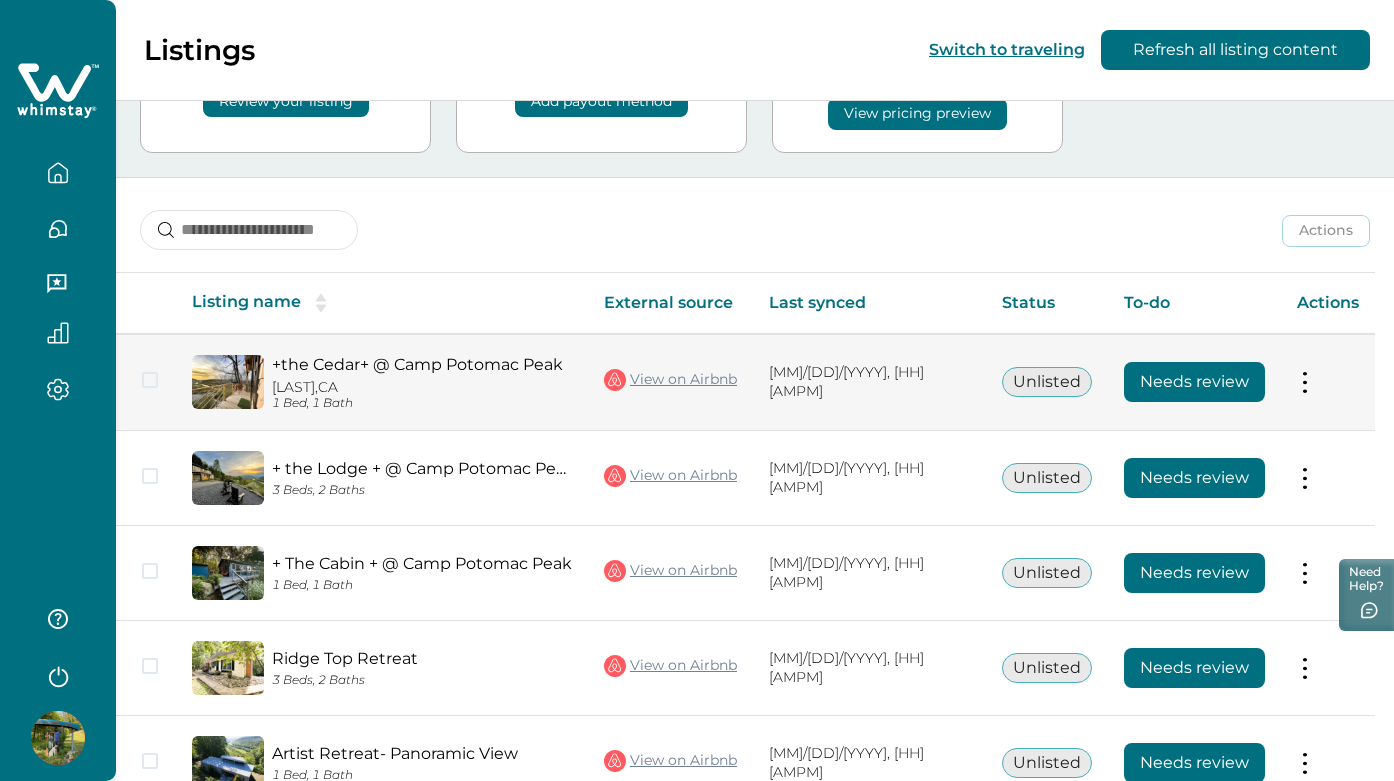 click on "View on Airbnb" at bounding box center [670, 380] 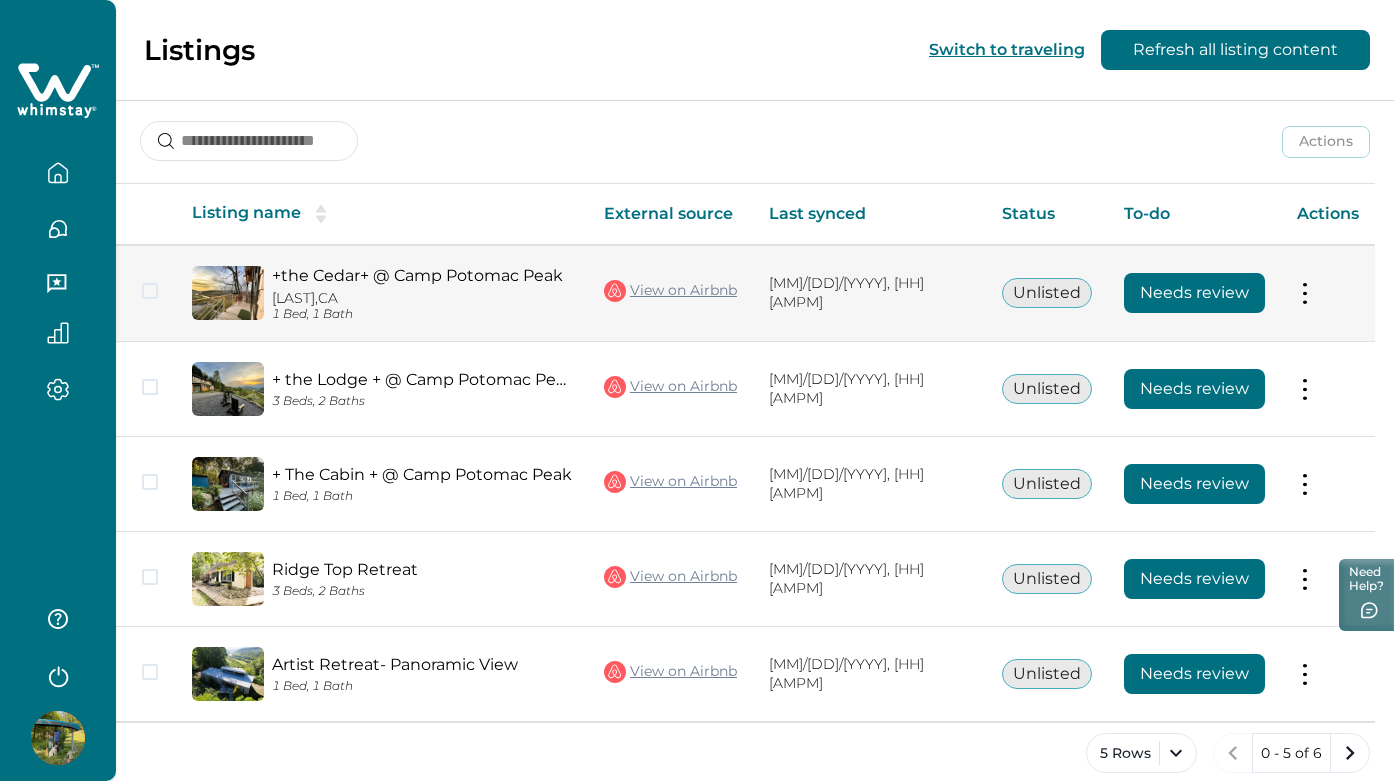 scroll, scrollTop: 279, scrollLeft: 0, axis: vertical 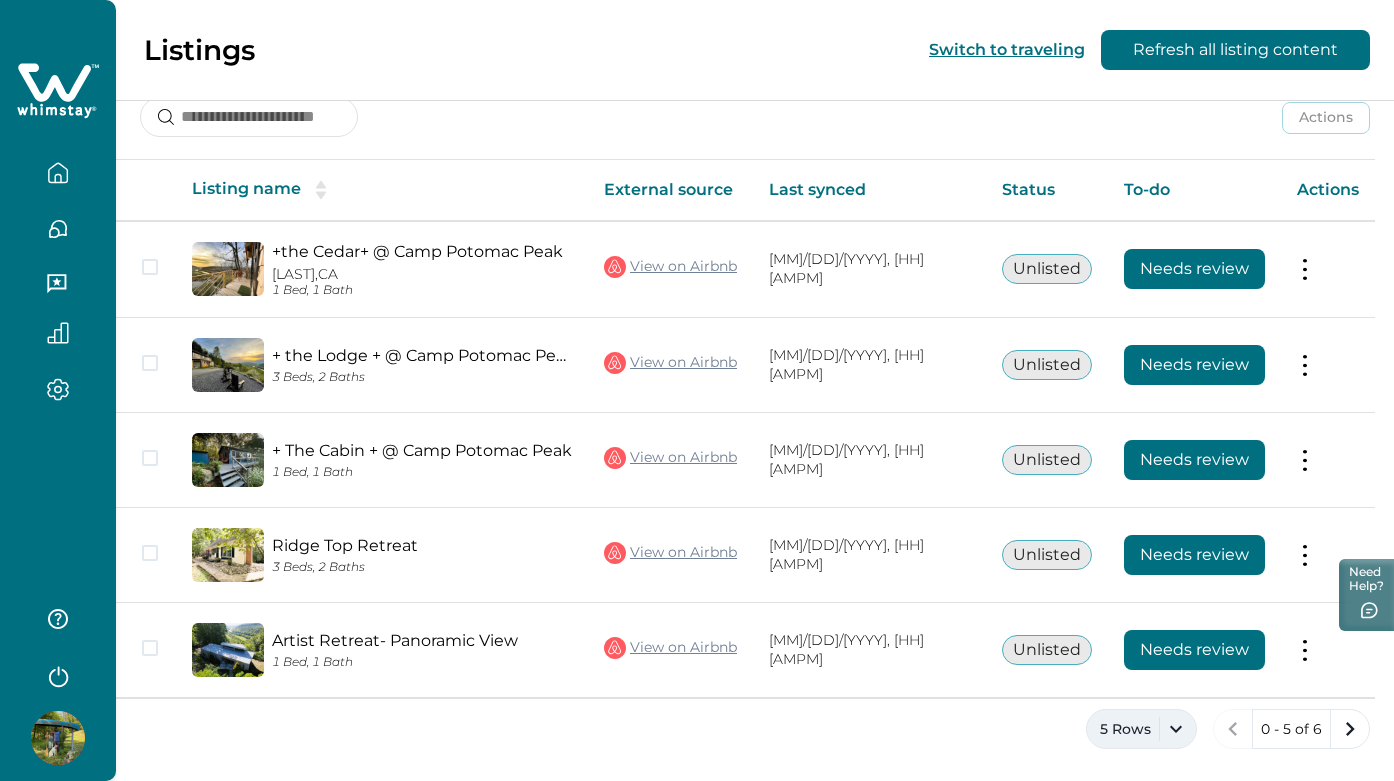 click on "5 Rows" at bounding box center [1141, 729] 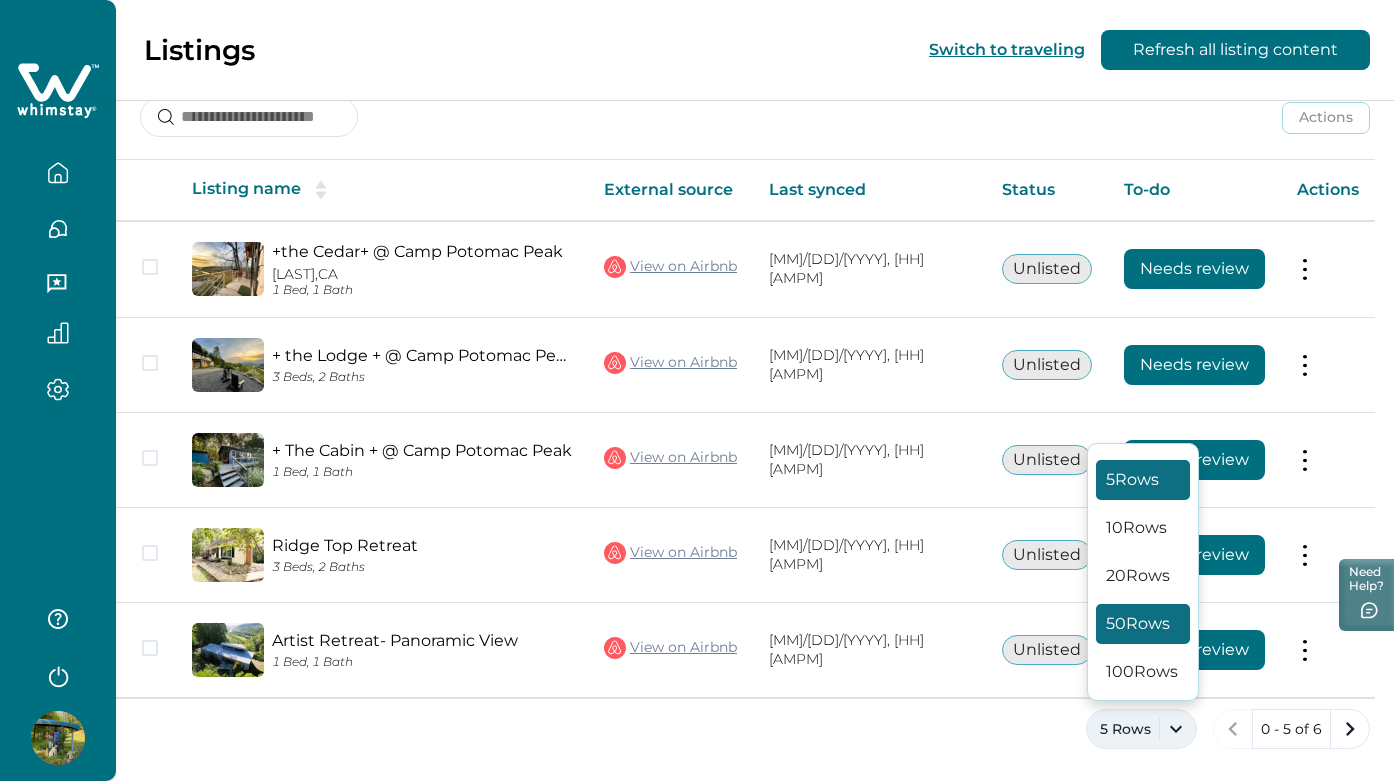click on "50  Rows" at bounding box center [1143, 624] 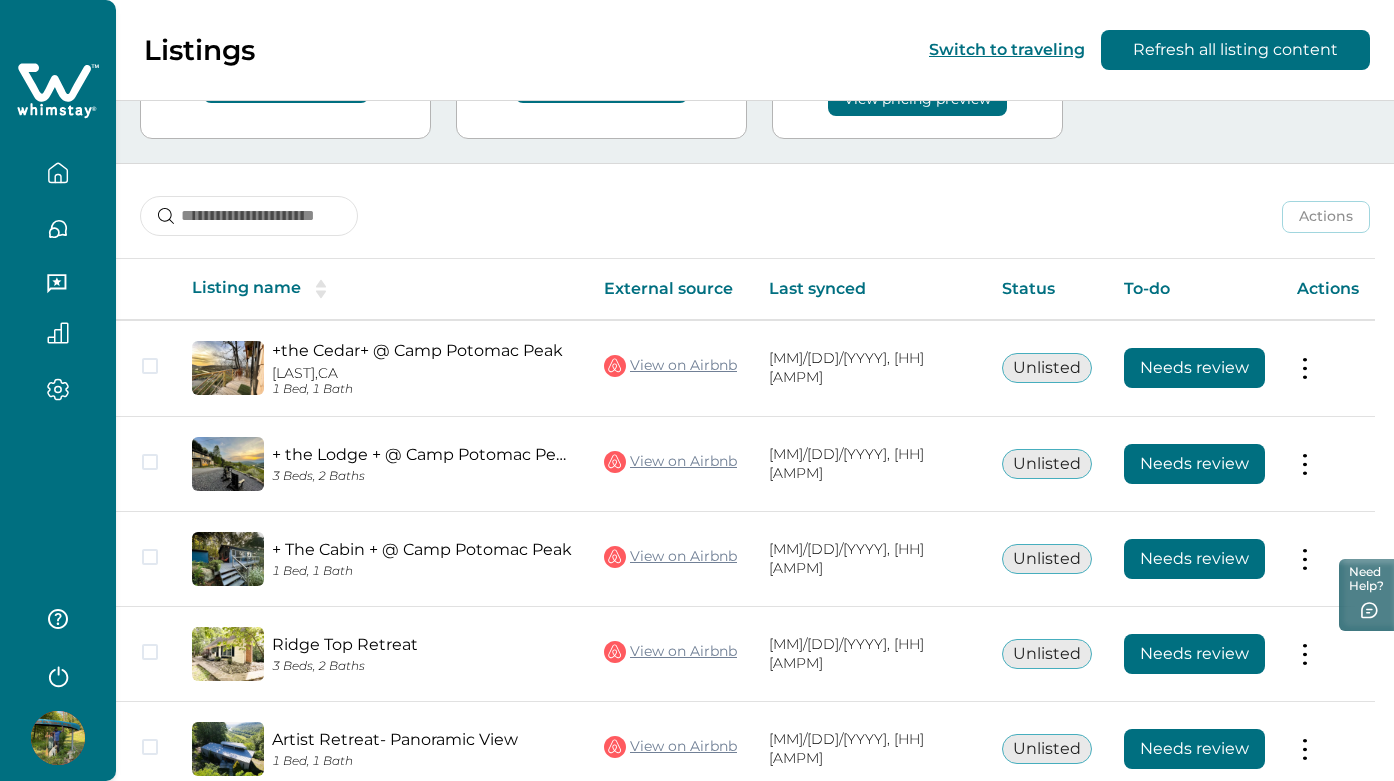 scroll, scrollTop: 374, scrollLeft: 0, axis: vertical 